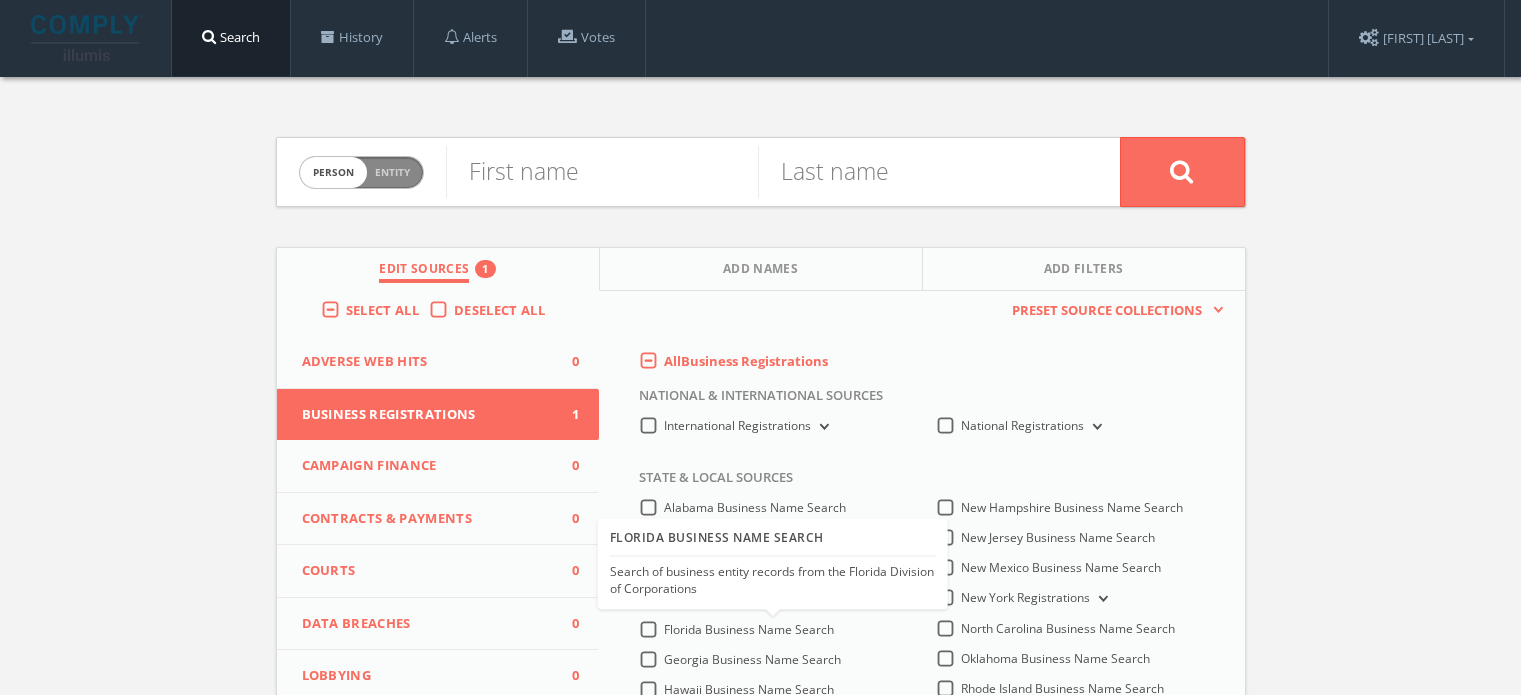 scroll, scrollTop: 300, scrollLeft: 0, axis: vertical 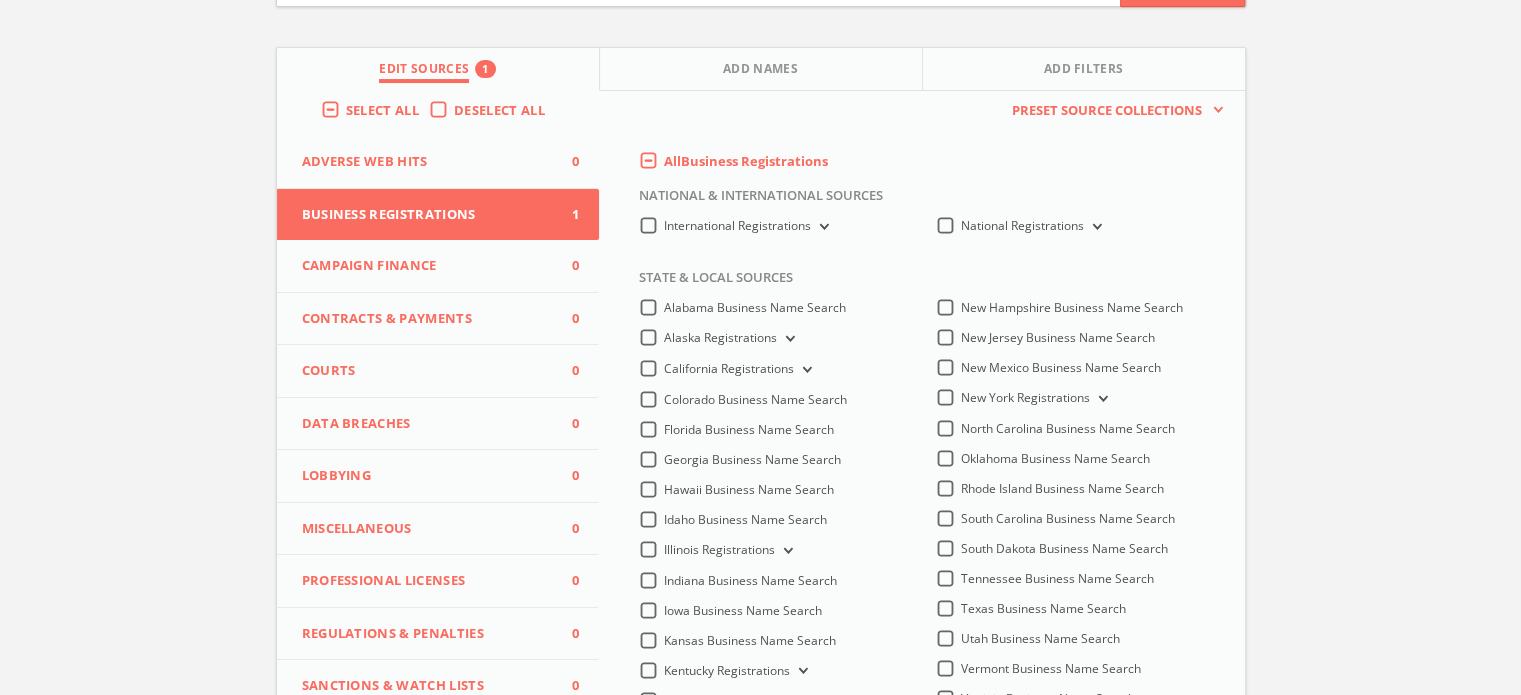 click on "Select All" at bounding box center (387, 111) 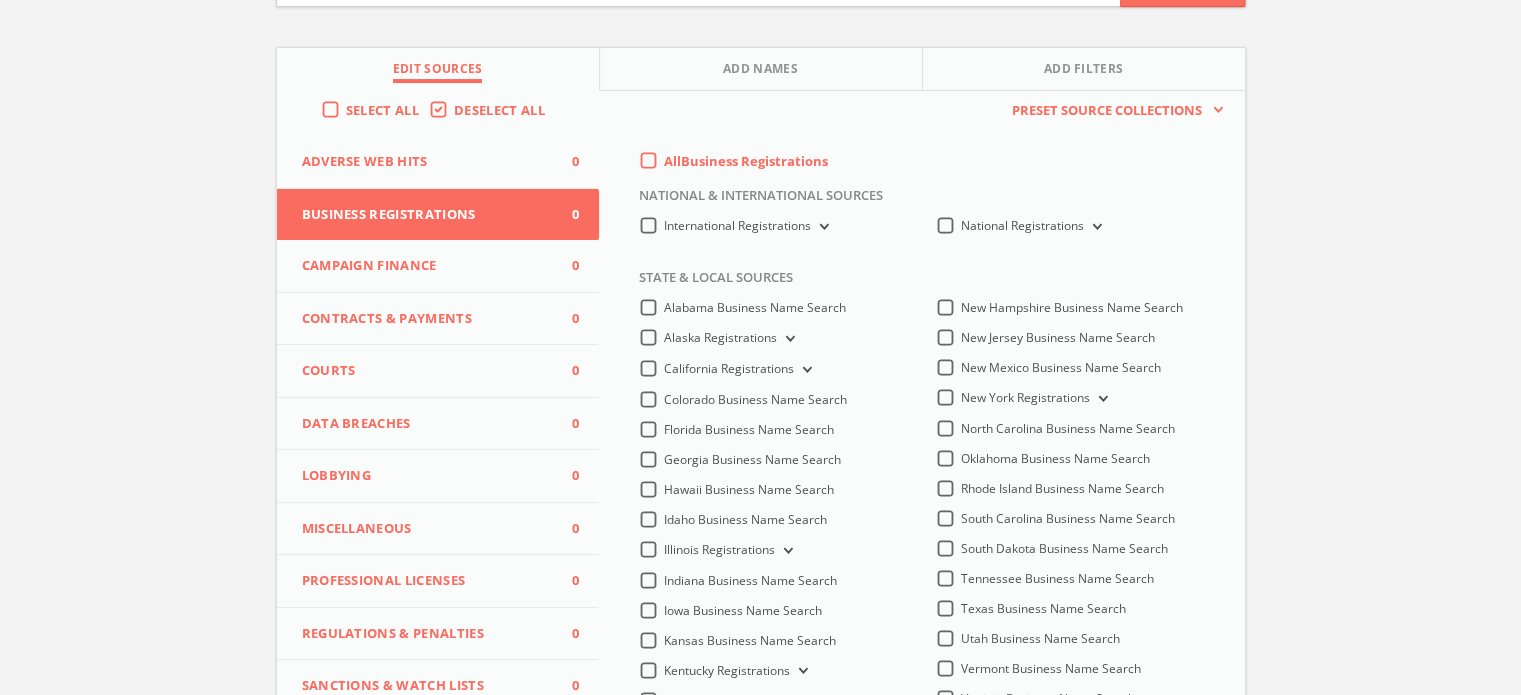 click on "Campaign Finance 0" at bounding box center [438, 266] 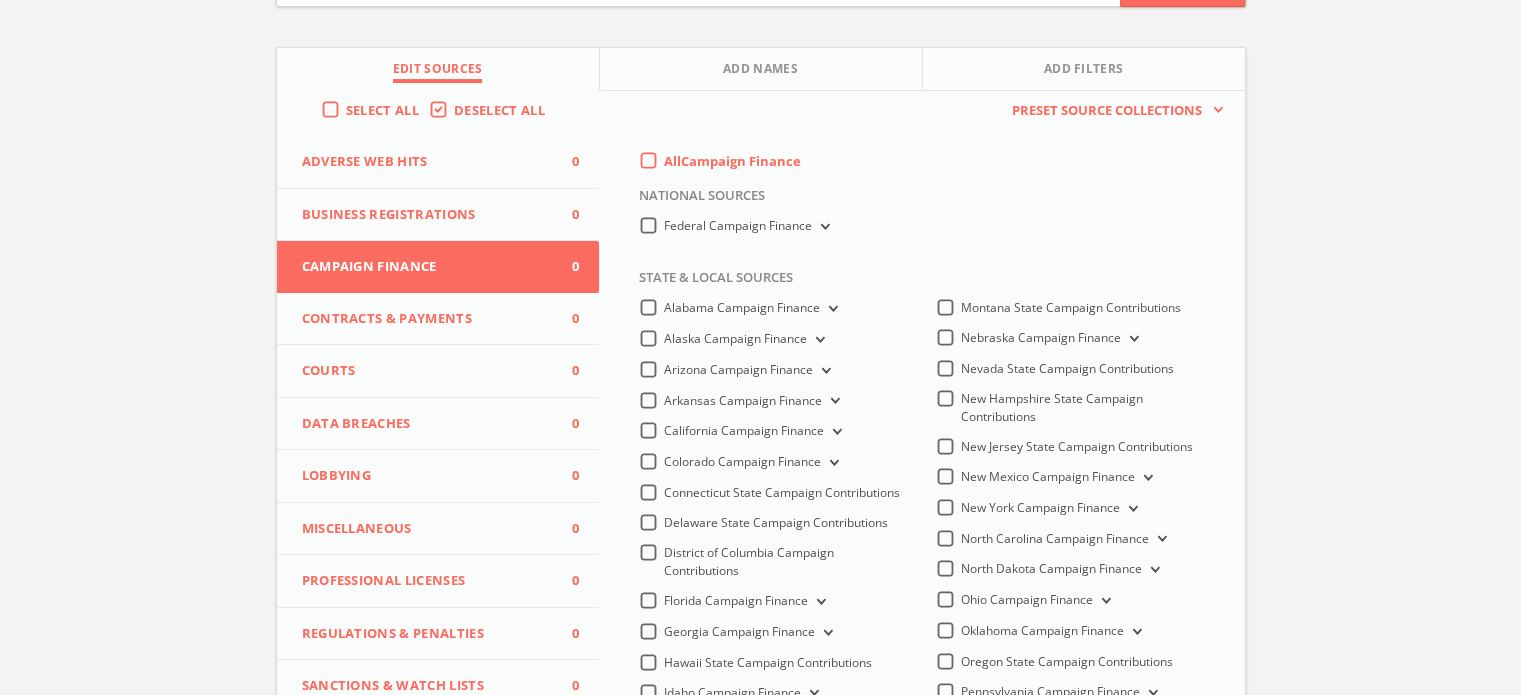 click on "Federal Campaign Finance" at bounding box center (738, 225) 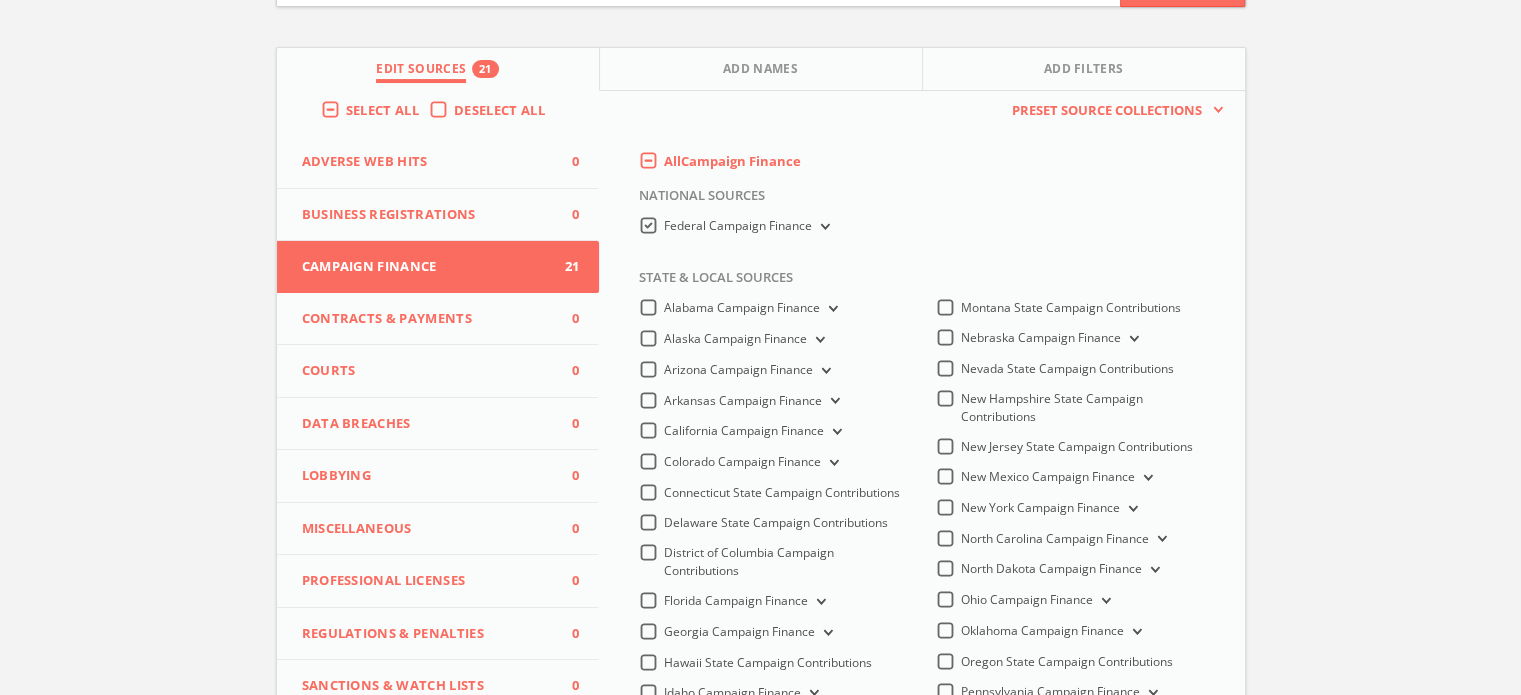 click at bounding box center (823, 227) 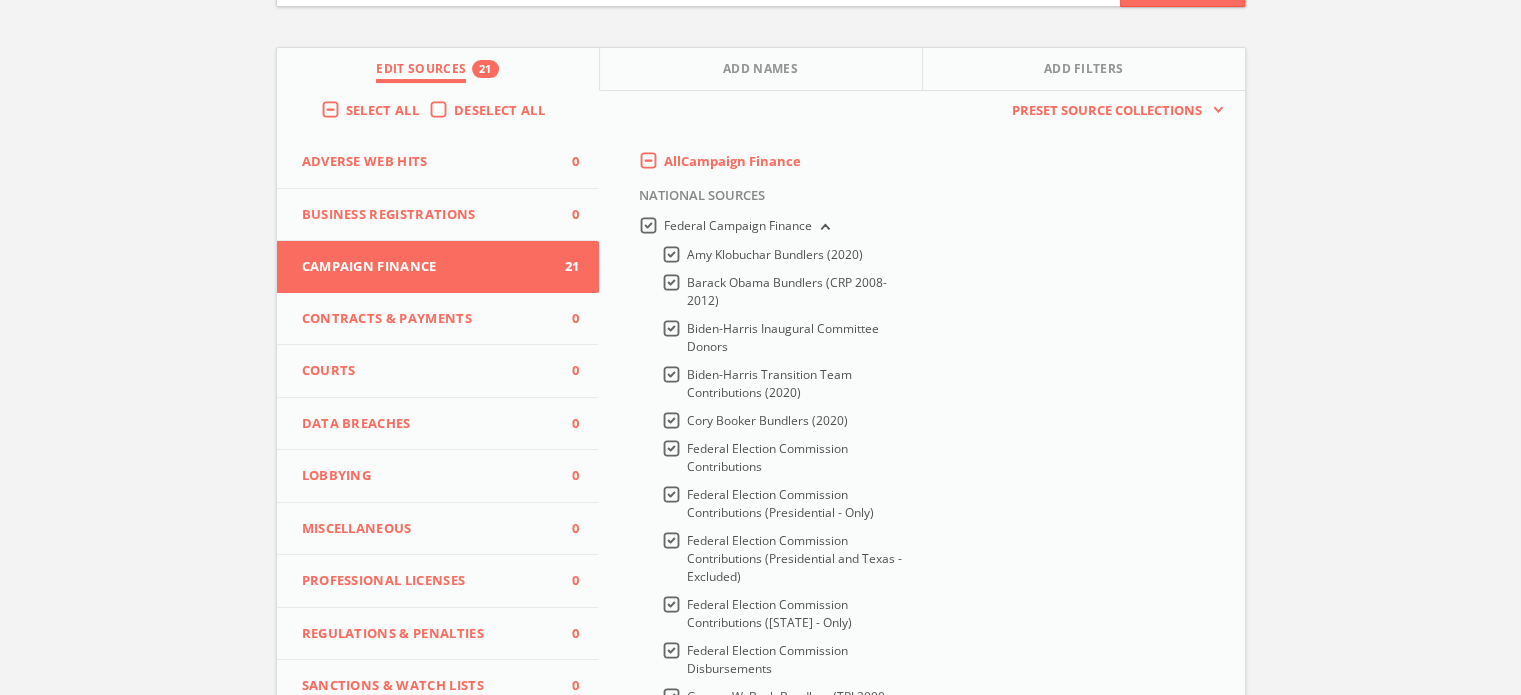 click on "Select All" at bounding box center (387, 111) 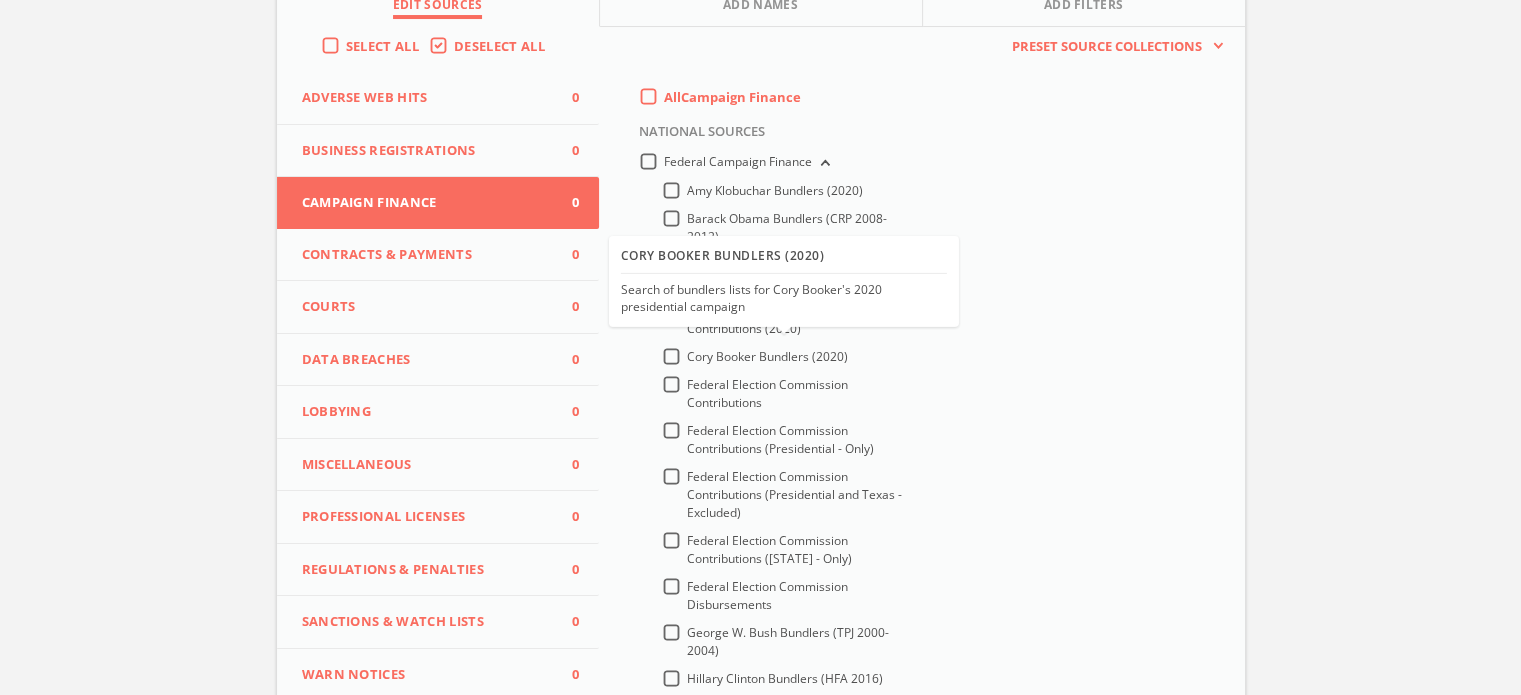 scroll, scrollTop: 300, scrollLeft: 0, axis: vertical 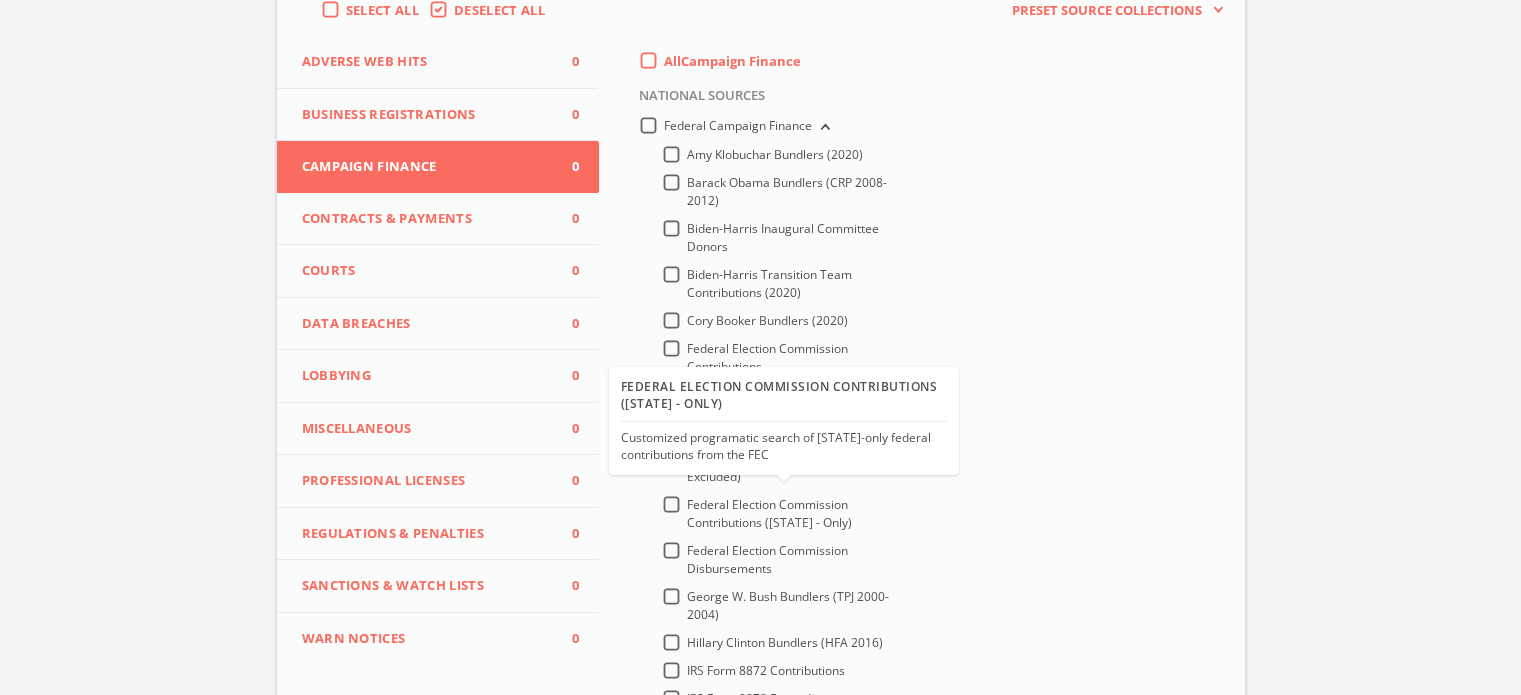 click on "Federal Election Commission Contributions ([STATE] - Only)" at bounding box center (769, 513) 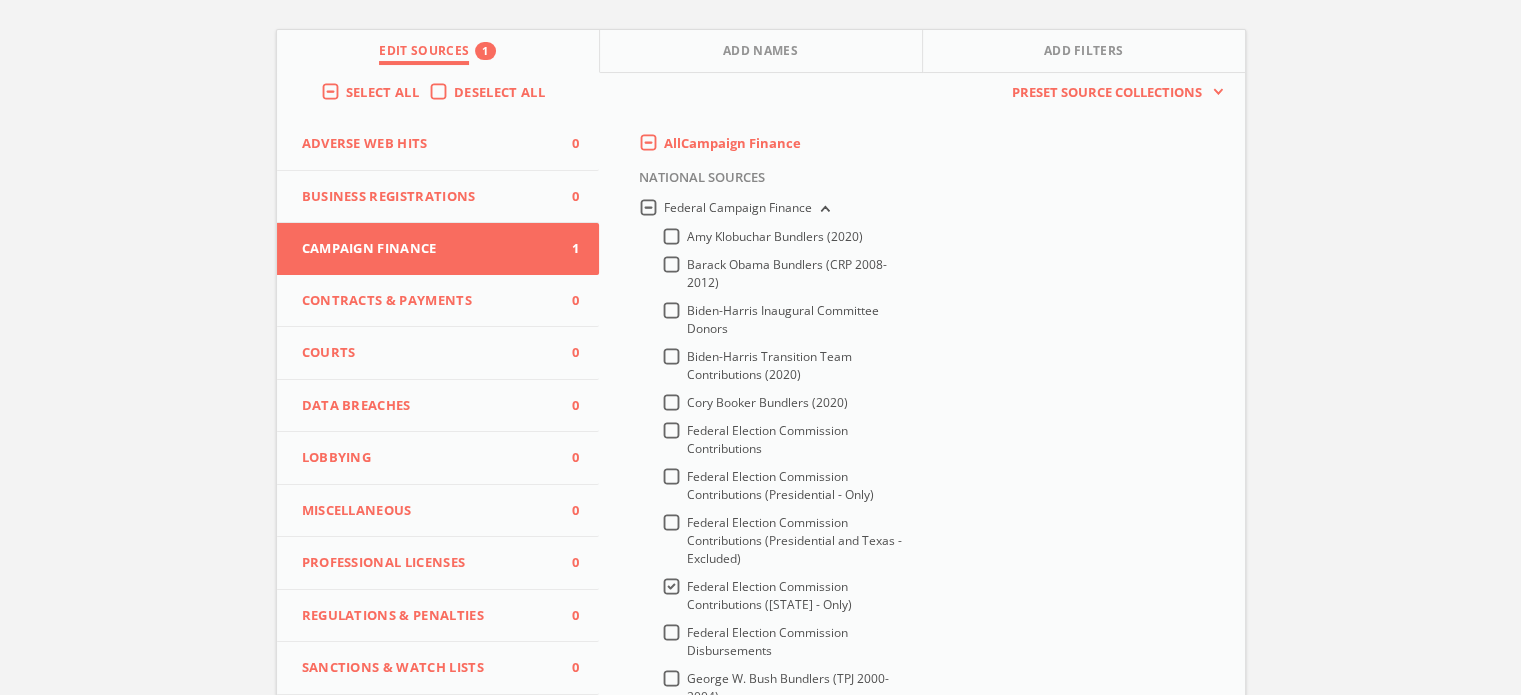 scroll, scrollTop: 0, scrollLeft: 0, axis: both 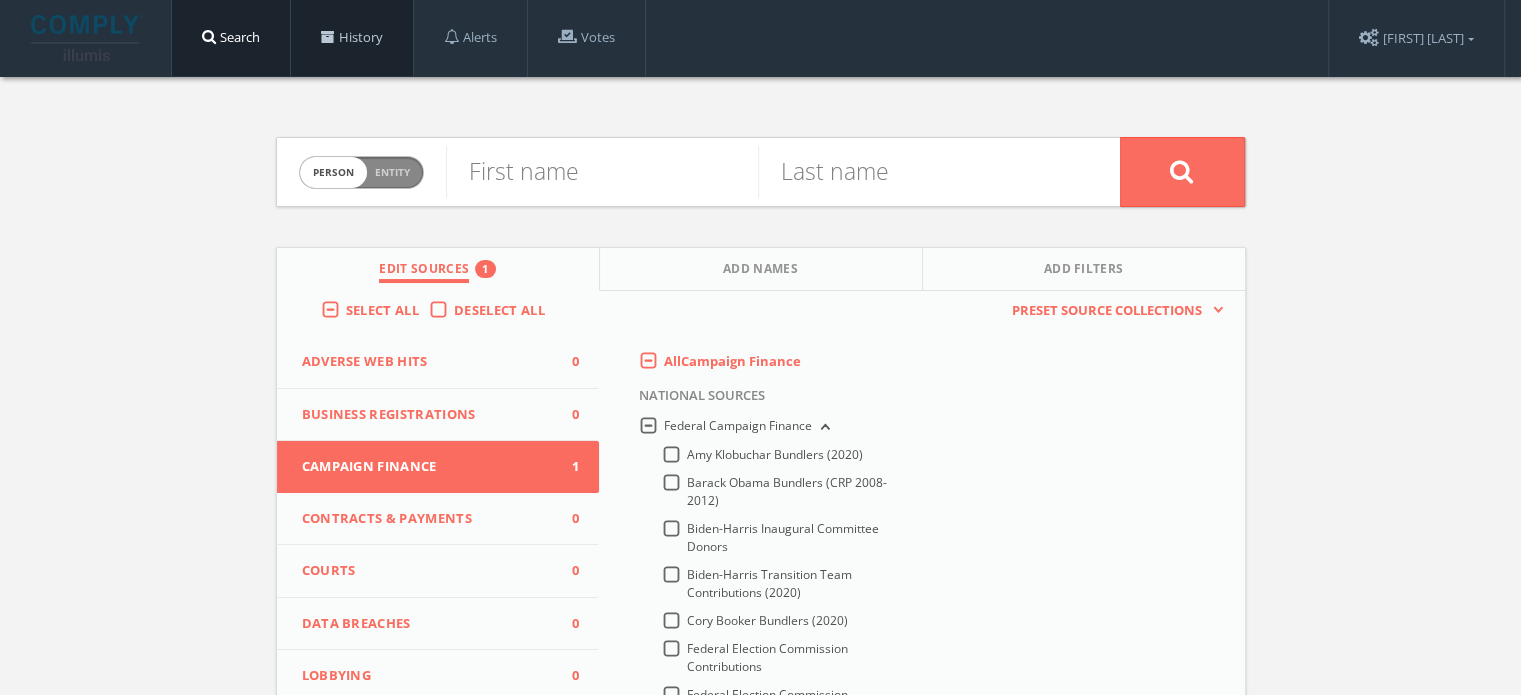 click on "History" at bounding box center (352, 38) 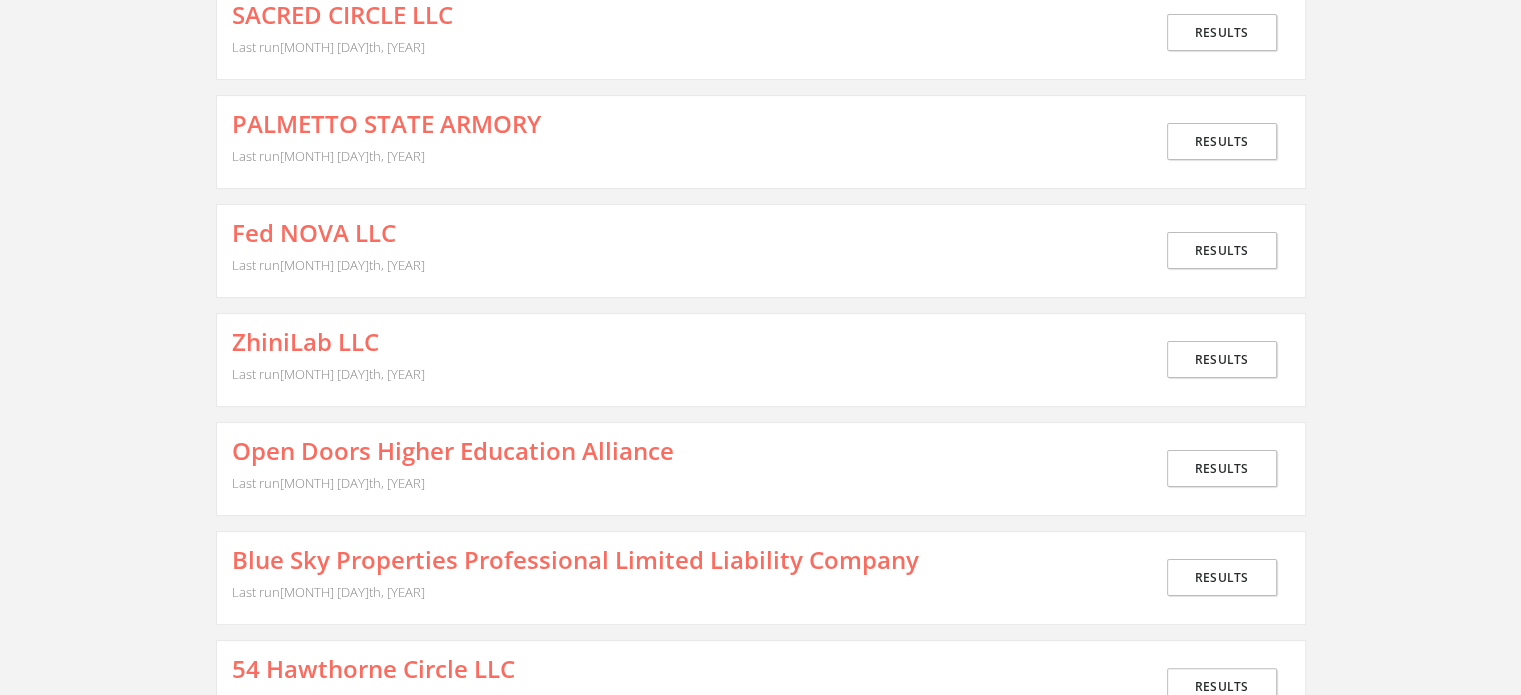 scroll, scrollTop: 8730, scrollLeft: 0, axis: vertical 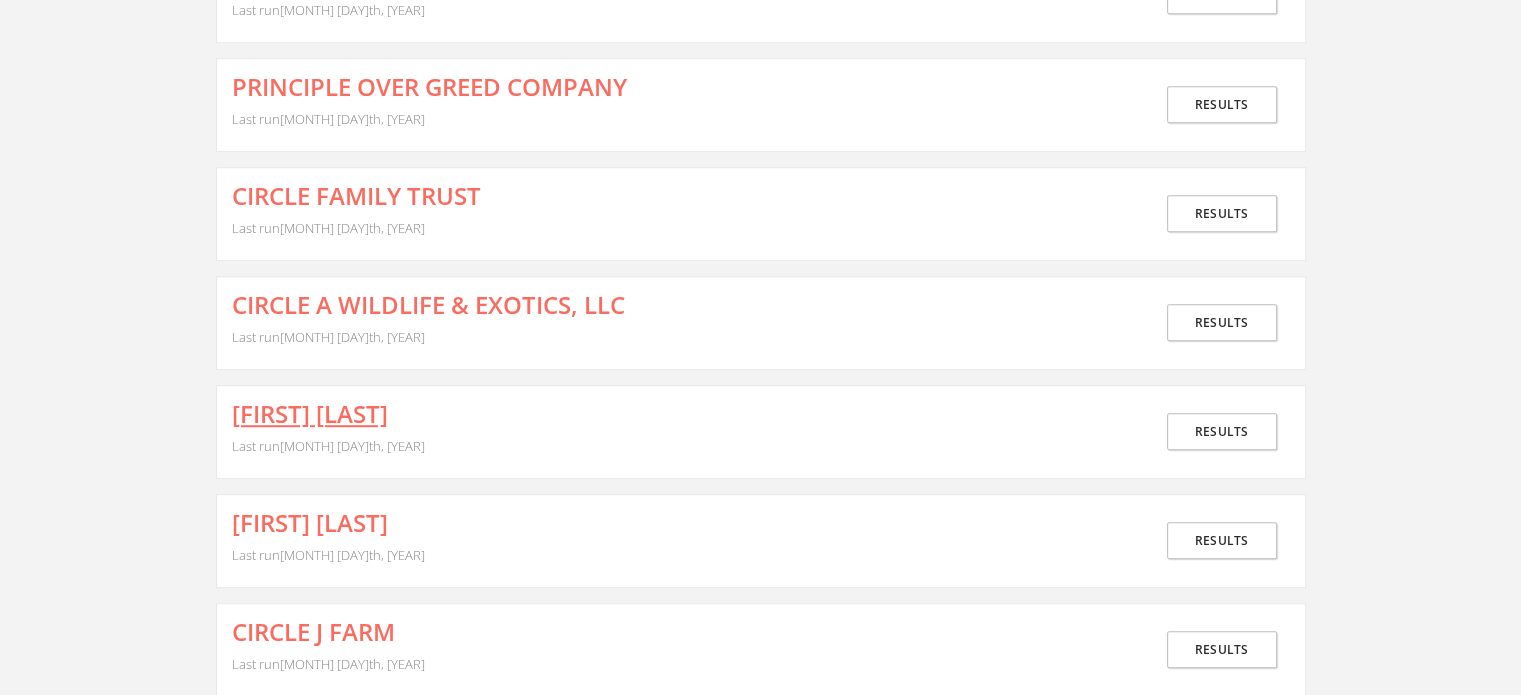 click on "[FIRST] [LAST]" at bounding box center [310, 414] 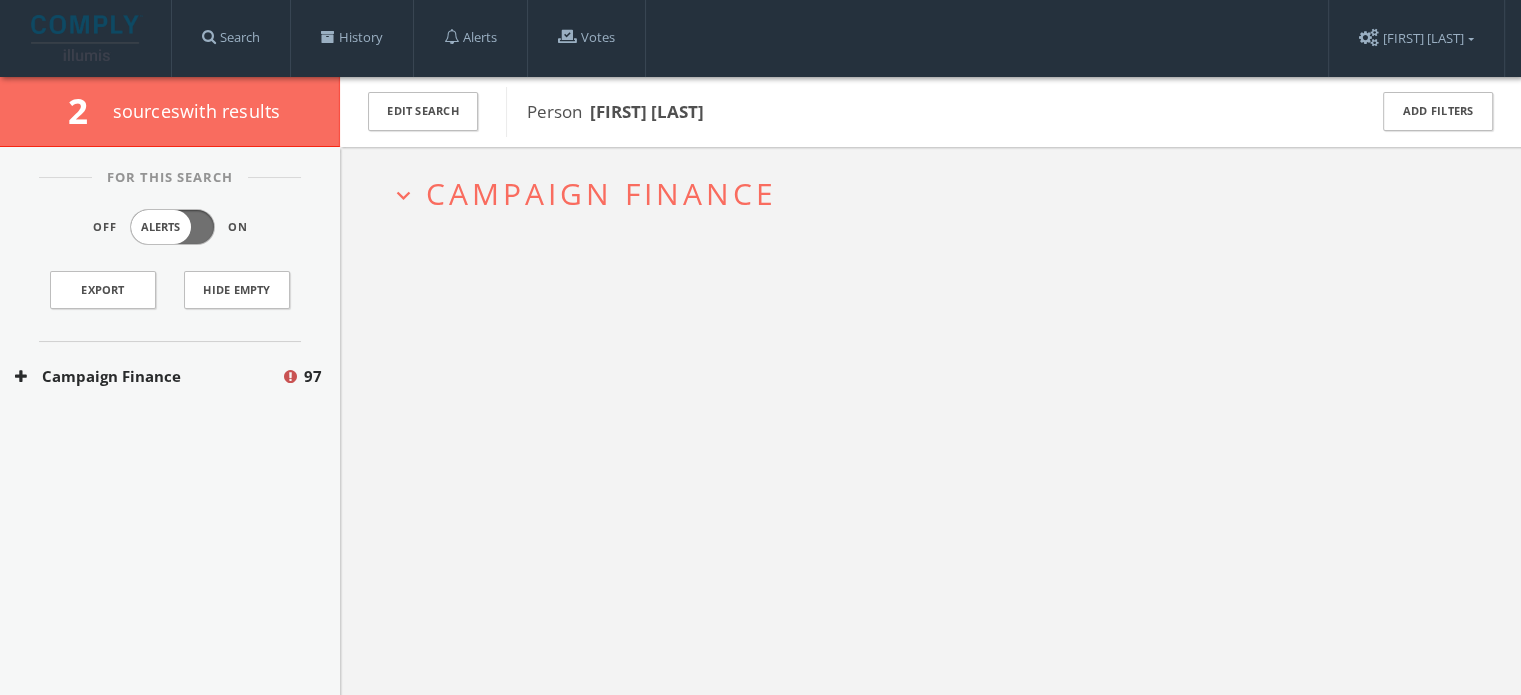 click on "Campaign Finance" at bounding box center (148, 376) 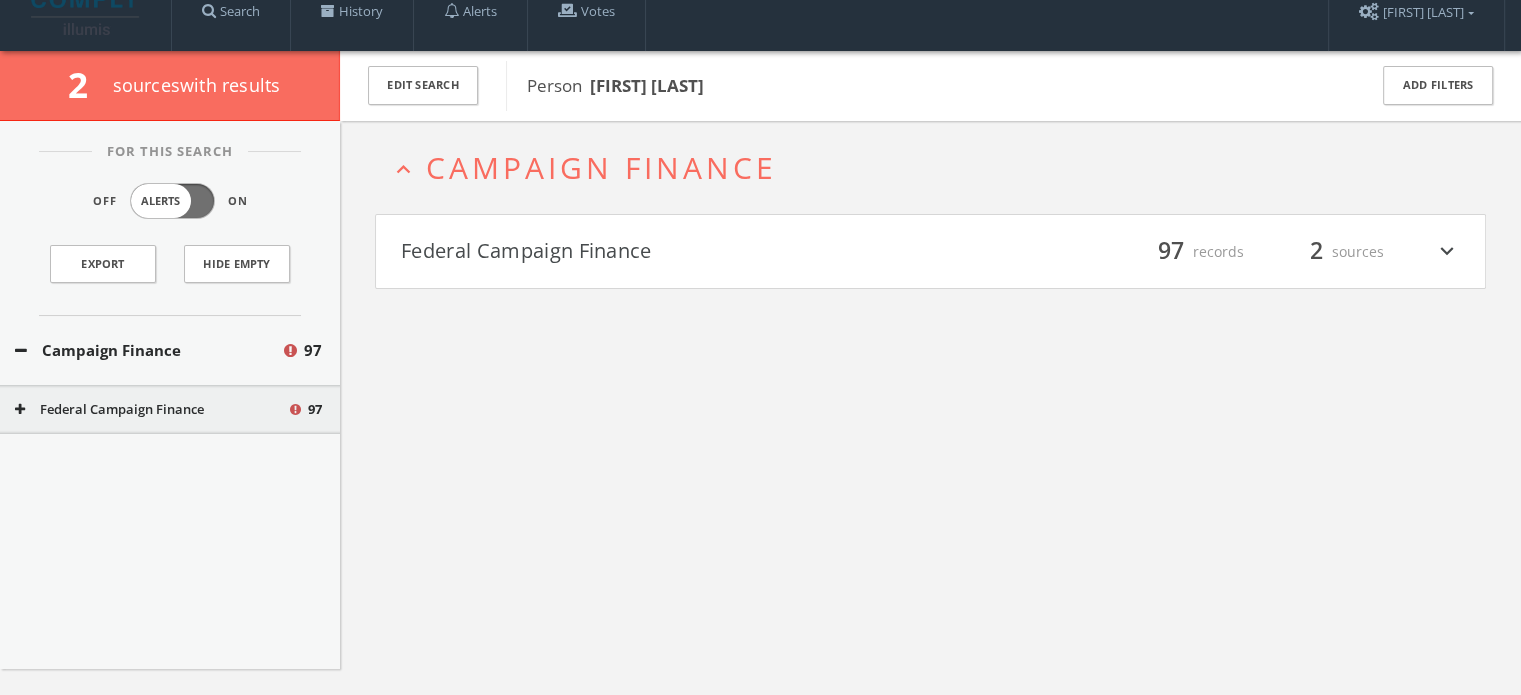 scroll, scrollTop: 0, scrollLeft: 0, axis: both 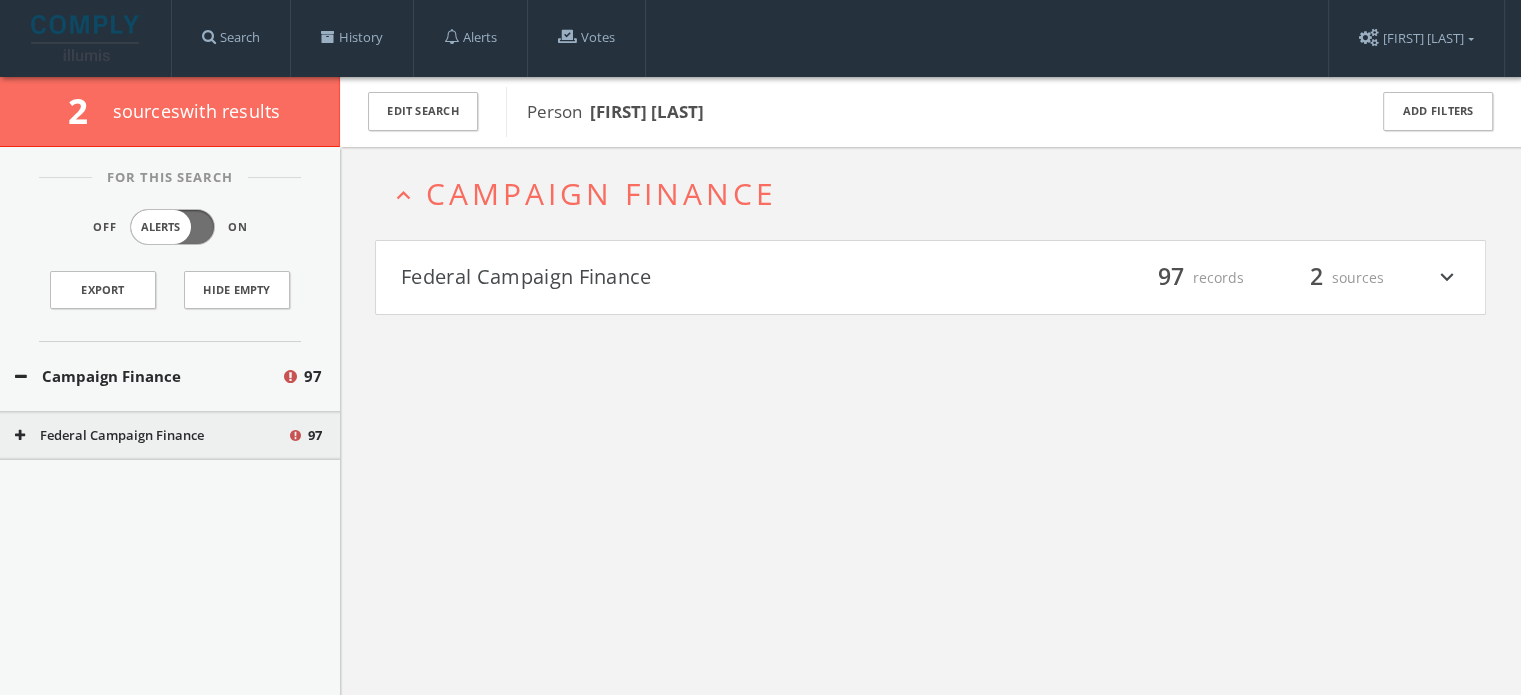 click on "Federal Campaign Finance" at bounding box center [666, 278] 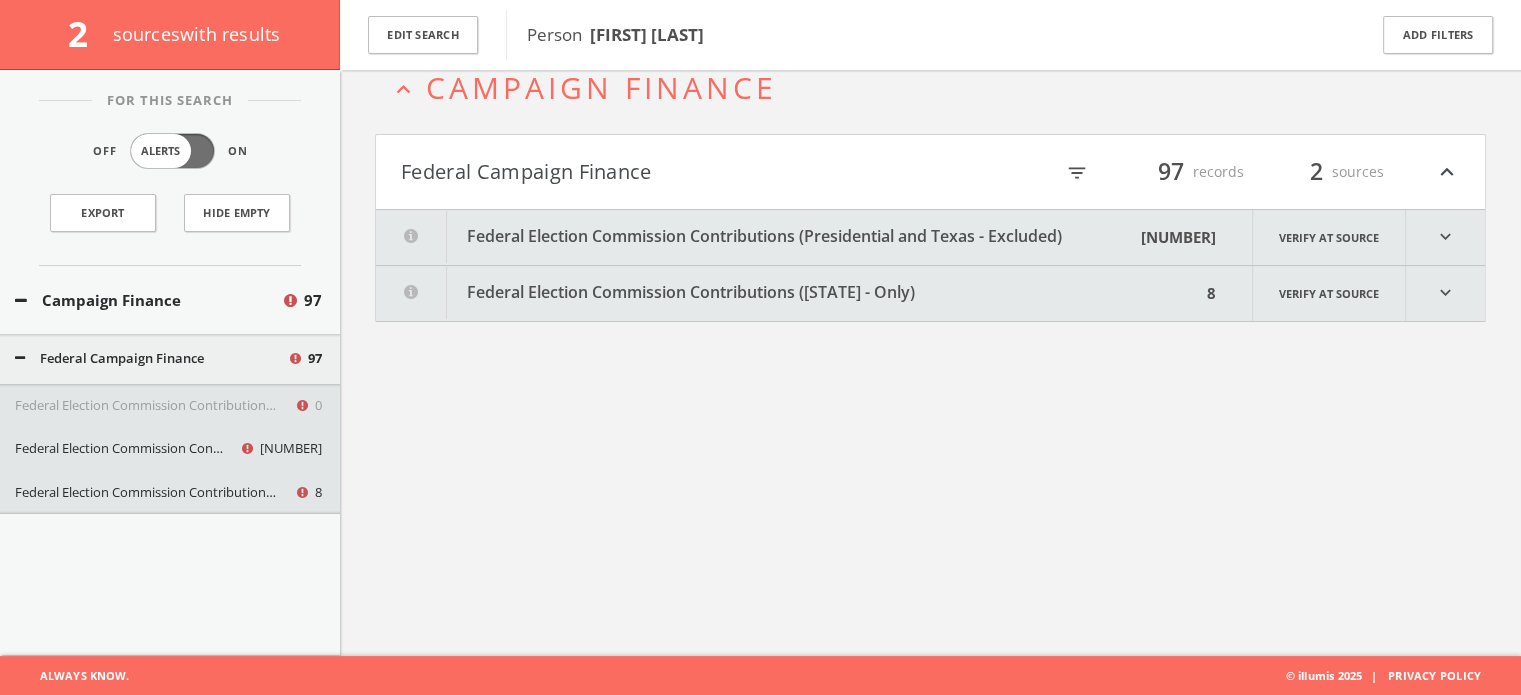click on "Federal Election Commission Contributions (Presidential and Texas - Excluded)" at bounding box center [755, 237] 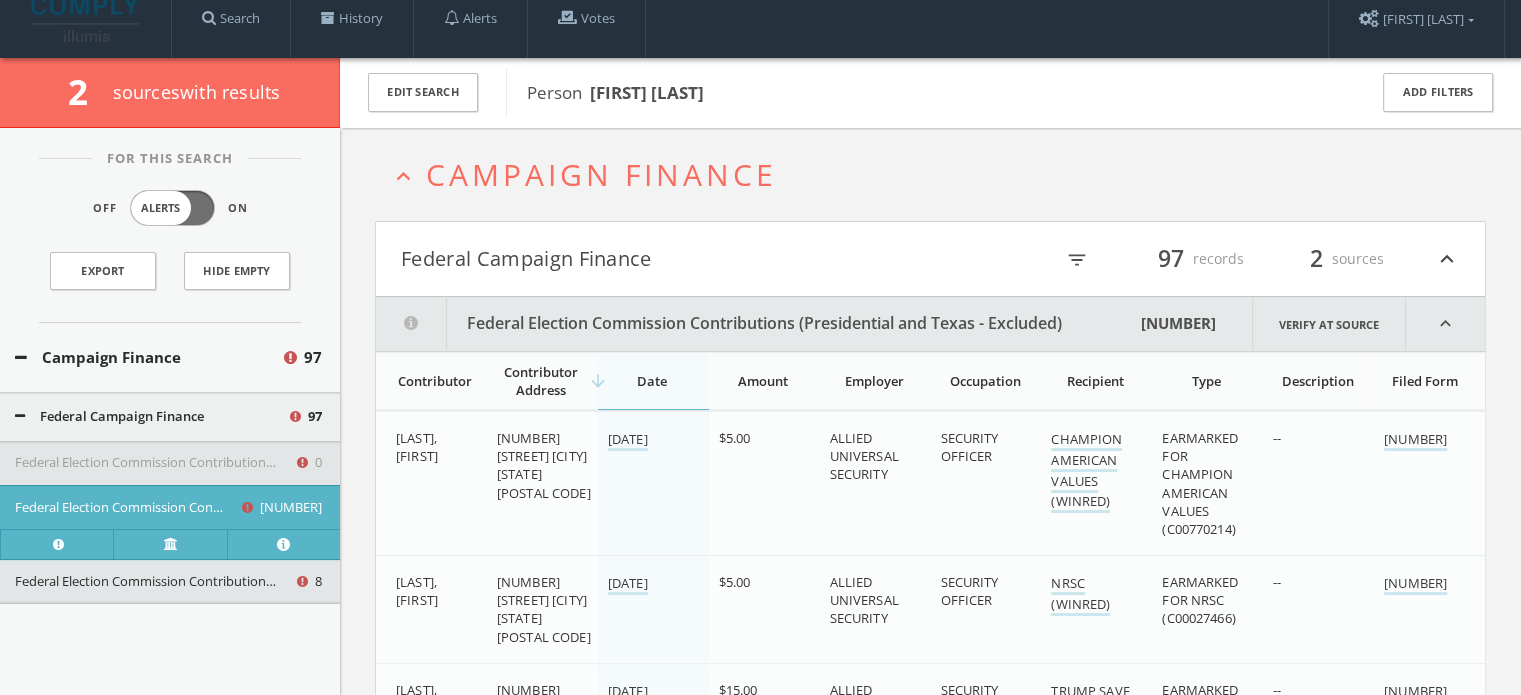 scroll, scrollTop: 0, scrollLeft: 0, axis: both 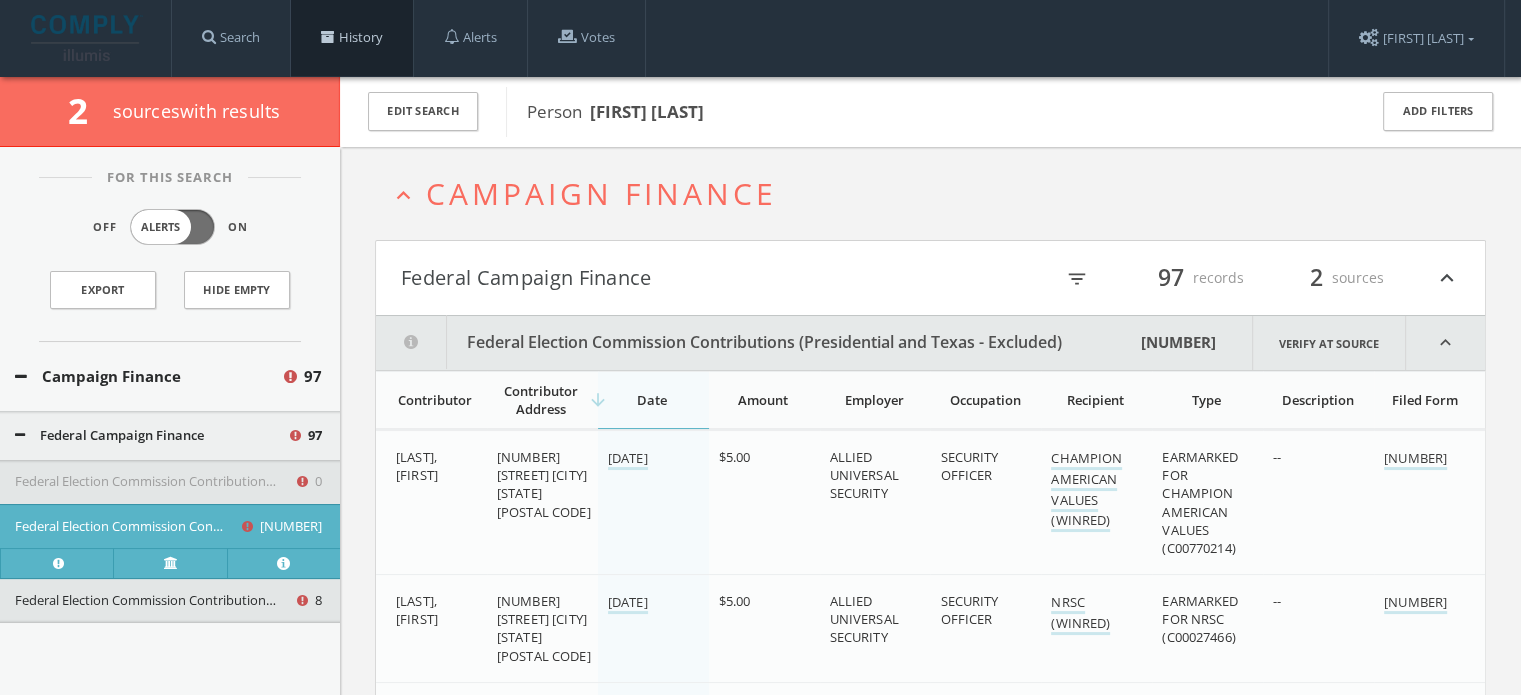 click on "History" at bounding box center (352, 38) 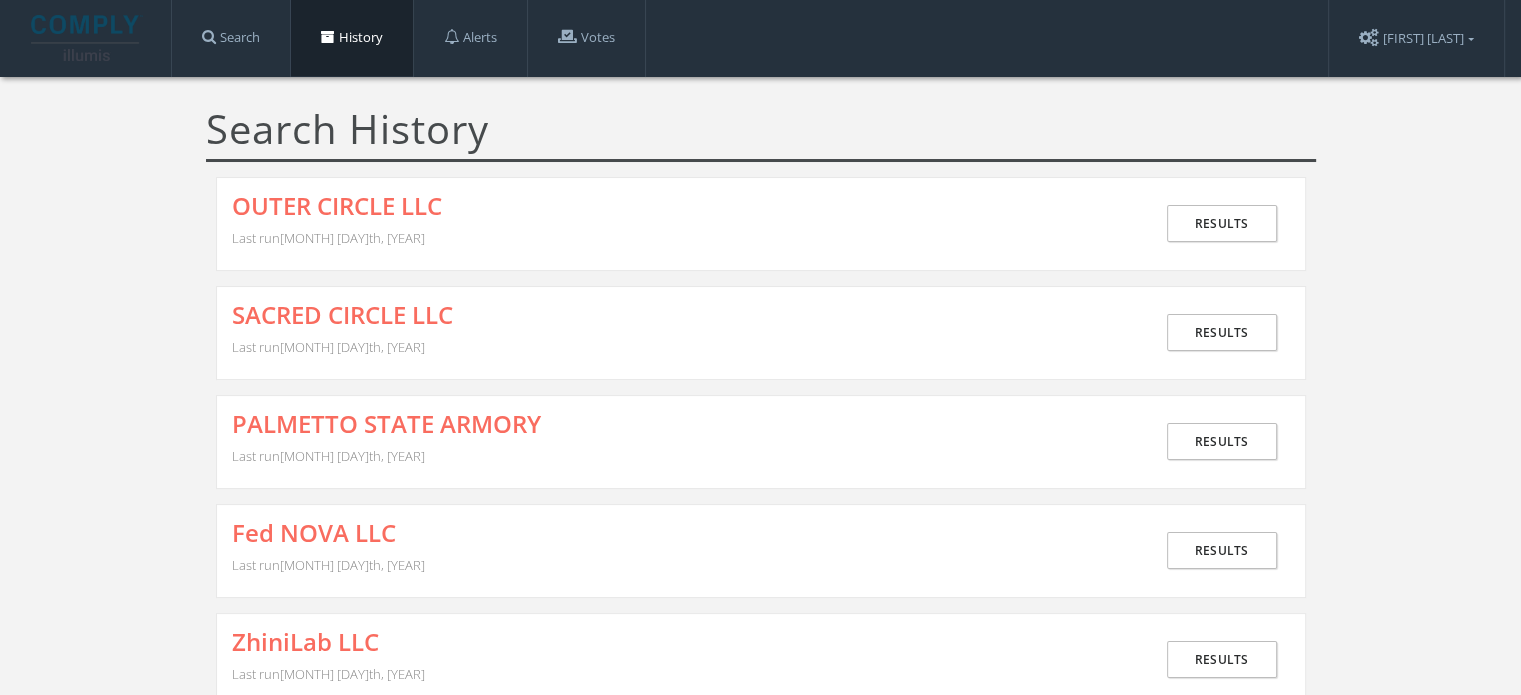 scroll, scrollTop: 8730, scrollLeft: 0, axis: vertical 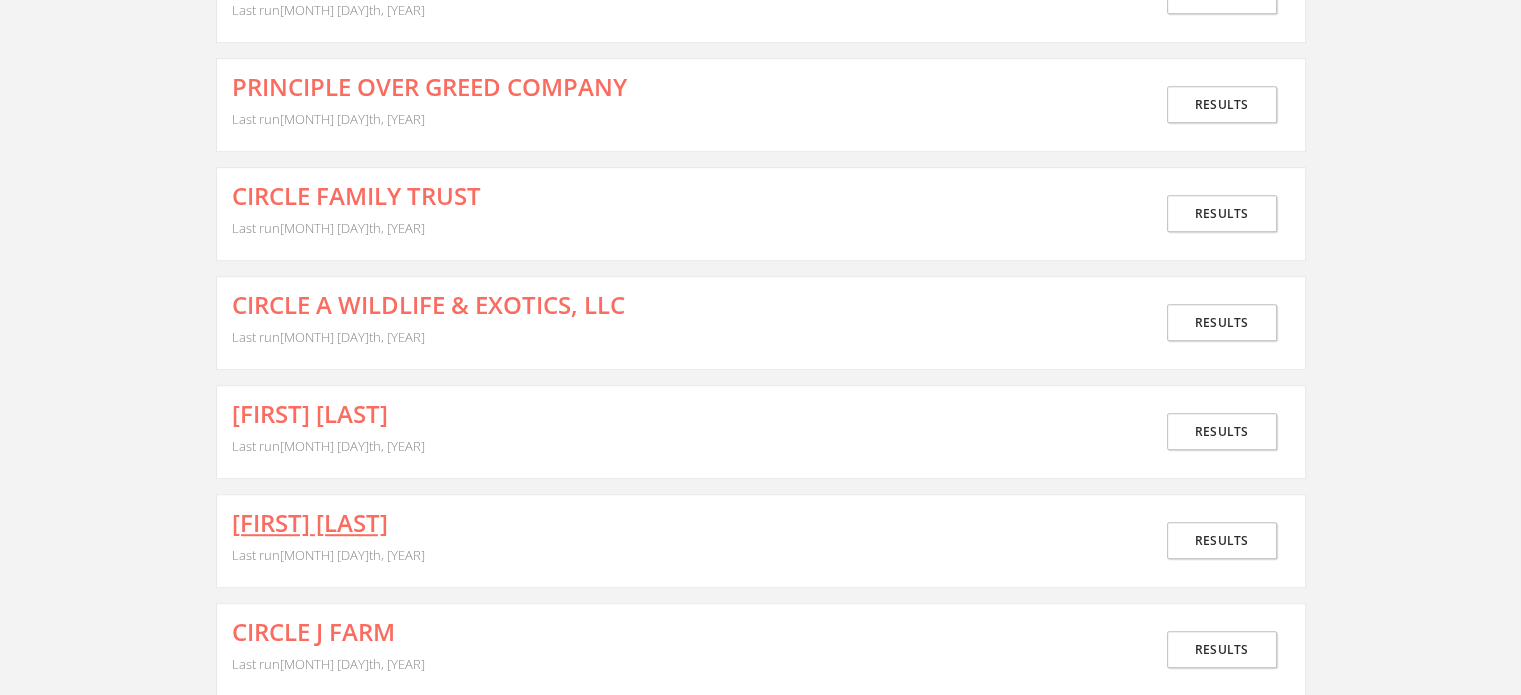 click on "[FIRST] [LAST]" at bounding box center [310, 523] 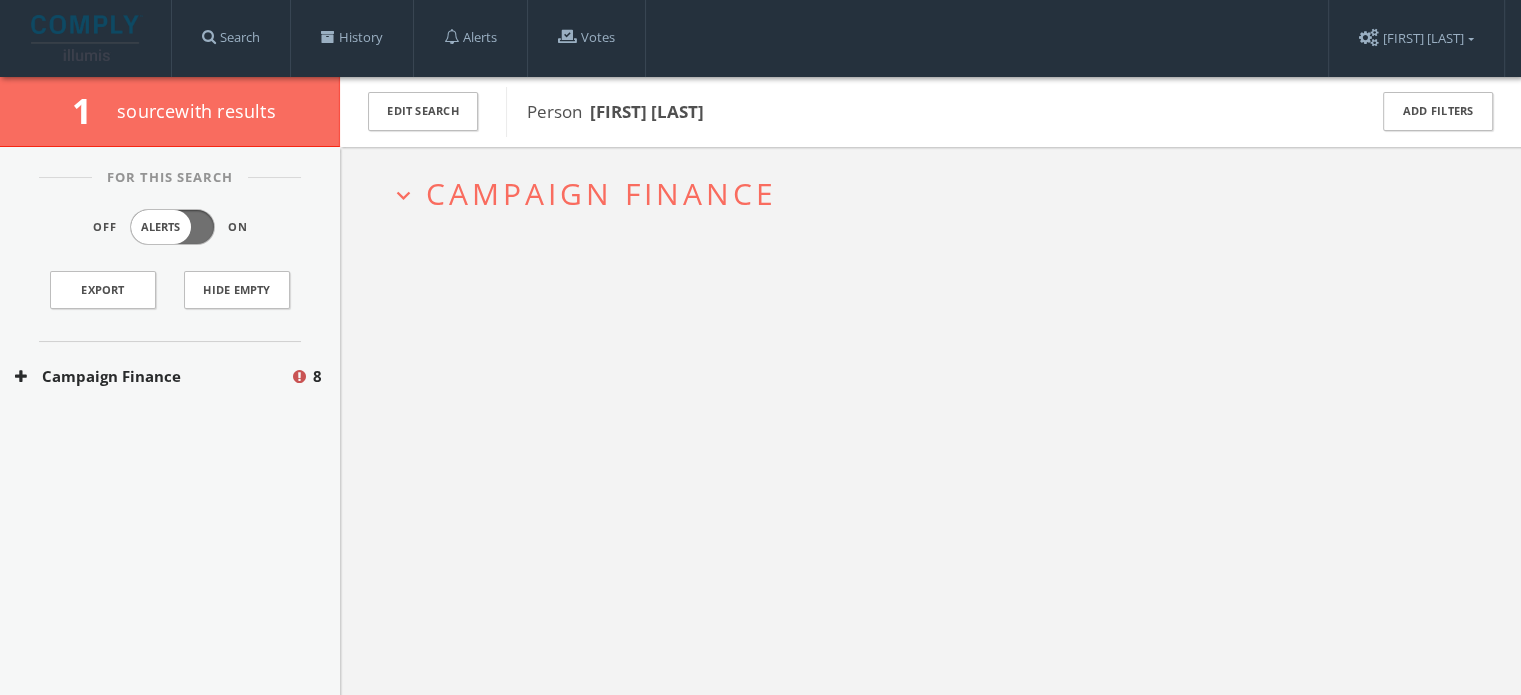 click on "Campaign Finance" at bounding box center (152, 376) 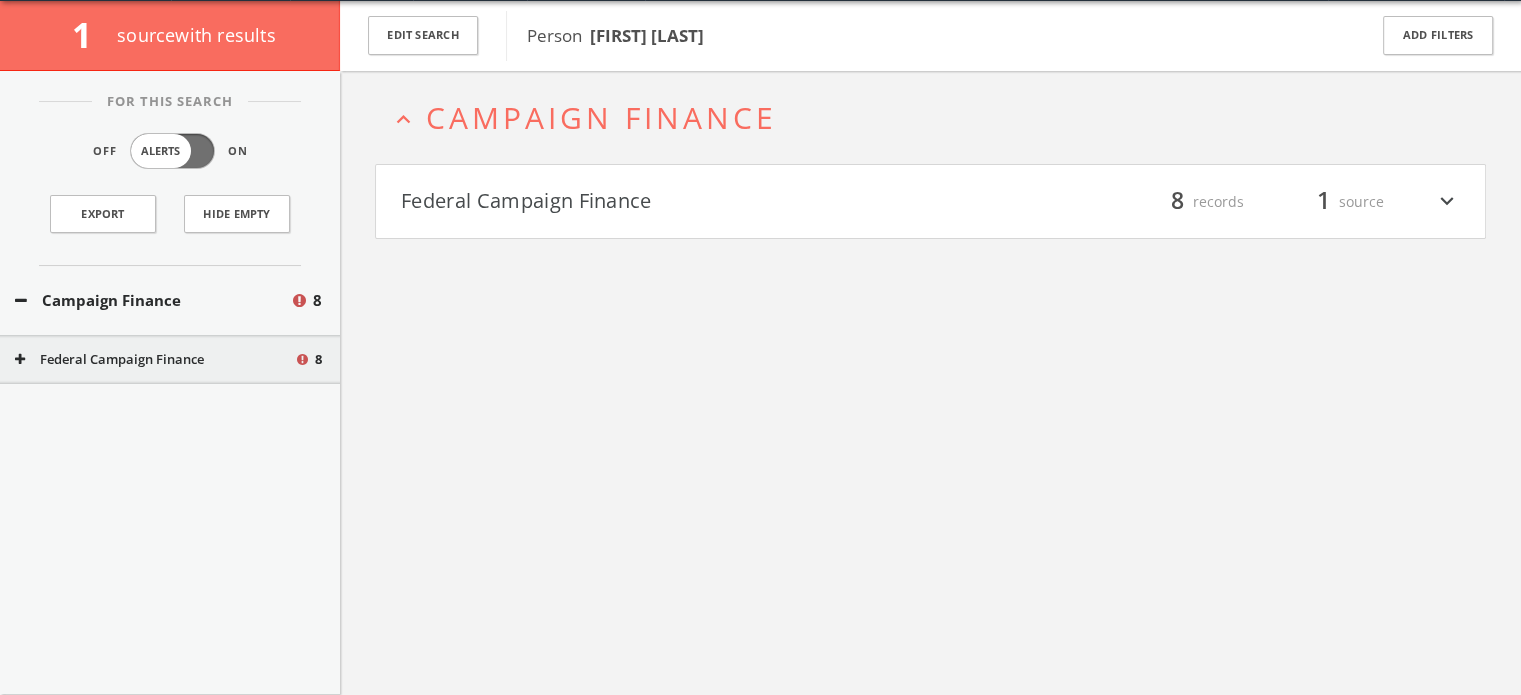 click on "Federal Campaign Finance 8" at bounding box center [170, 360] 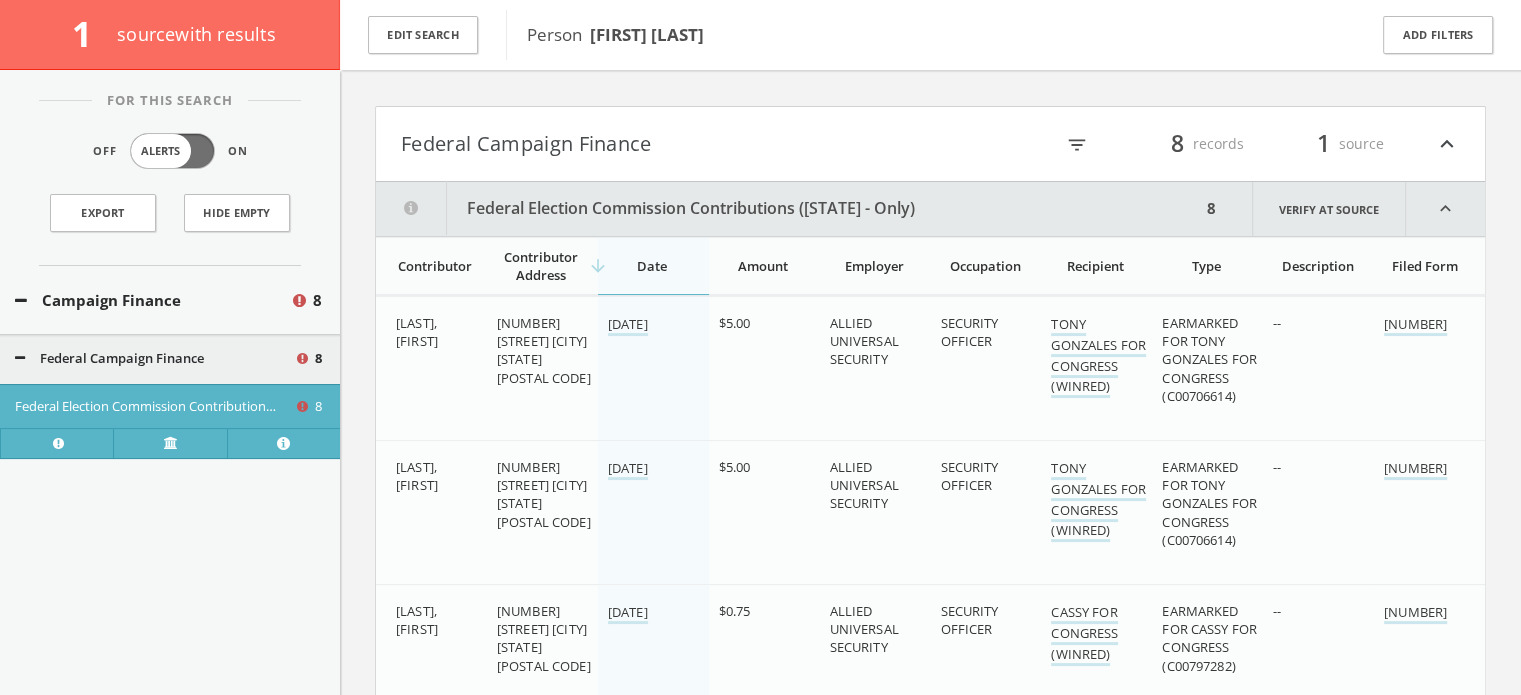 scroll, scrollTop: 44, scrollLeft: 0, axis: vertical 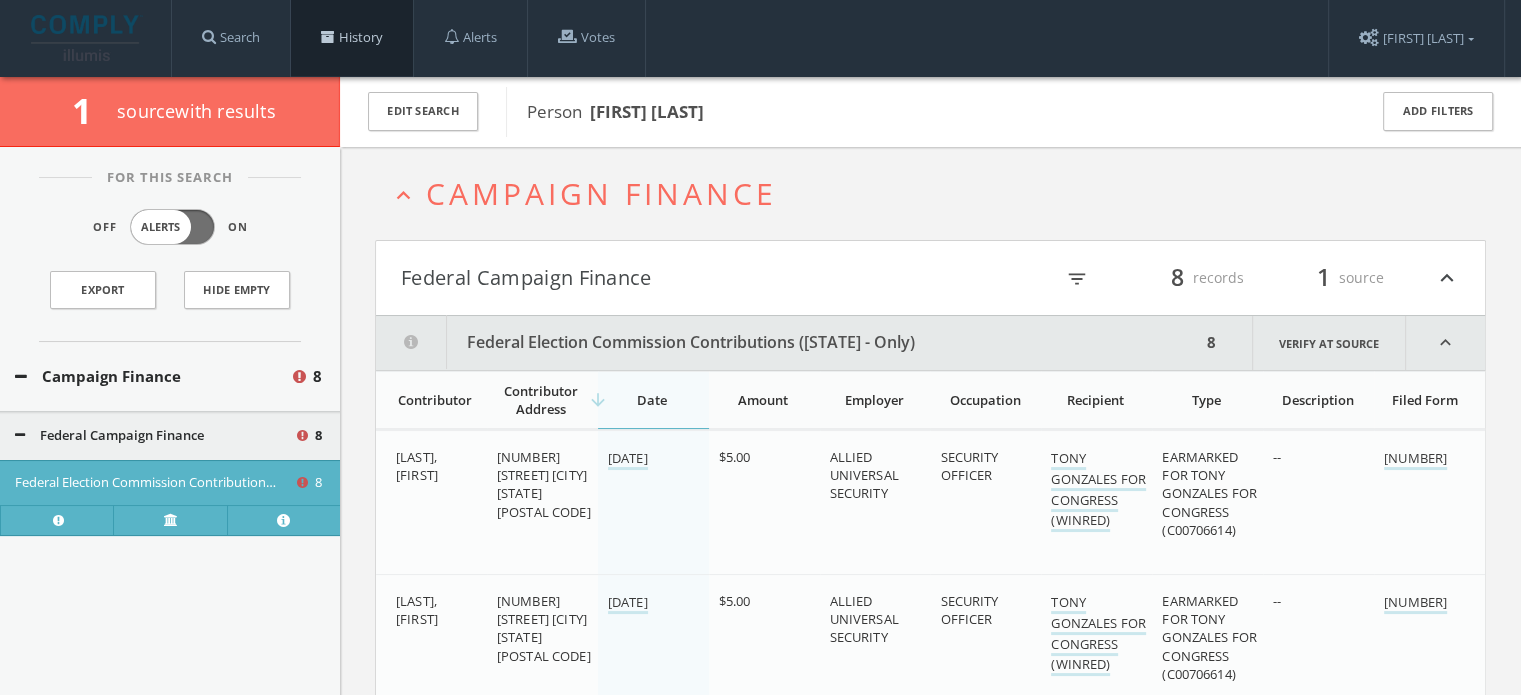 click at bounding box center (328, 37) 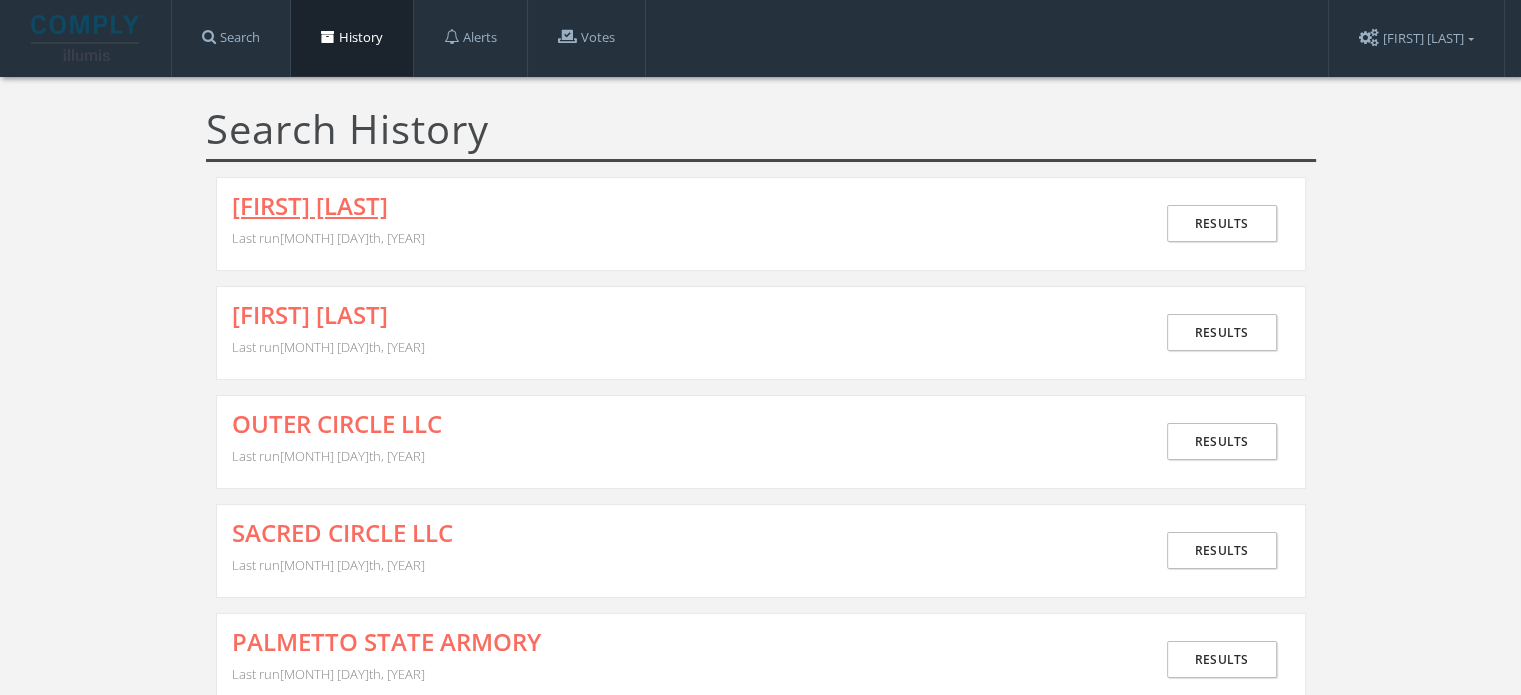 click on "[FIRST] [LAST]" at bounding box center (310, 206) 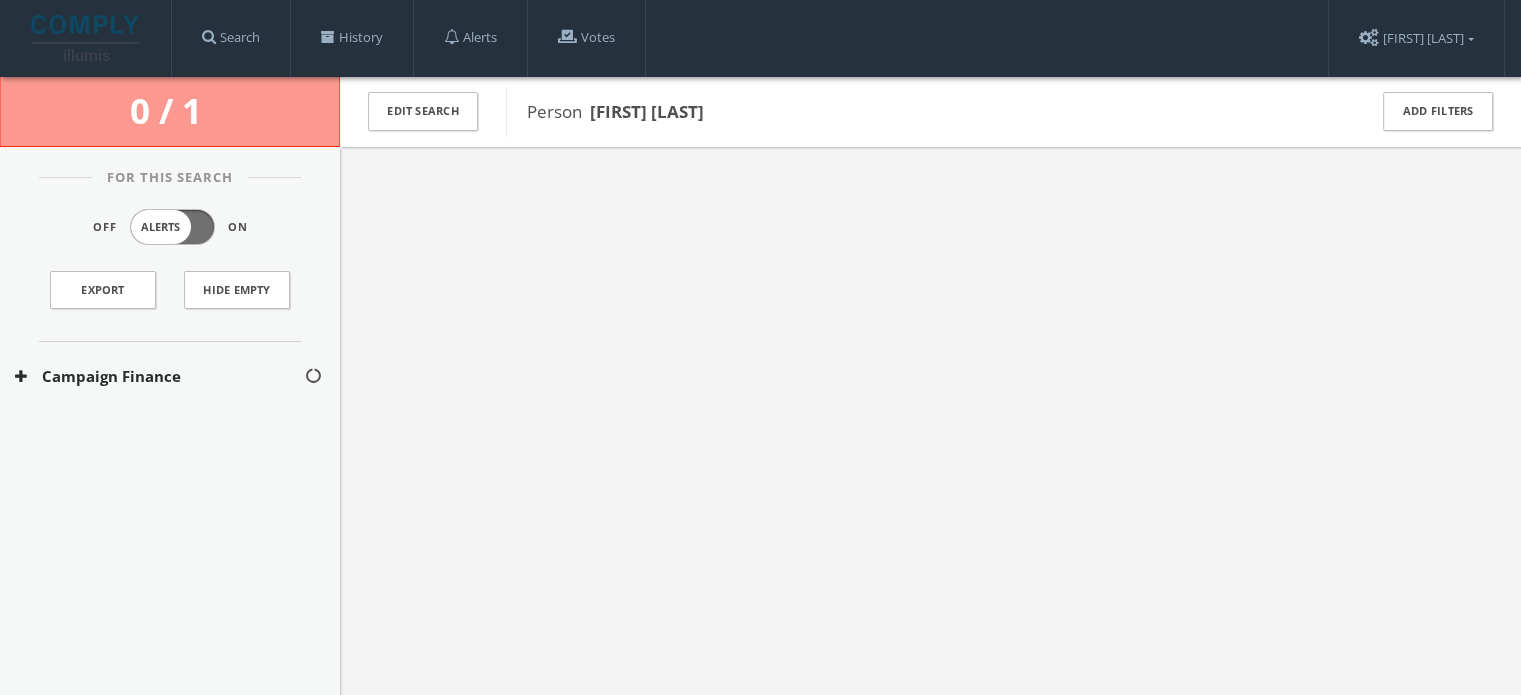 click on "Campaign Finance" at bounding box center [159, 376] 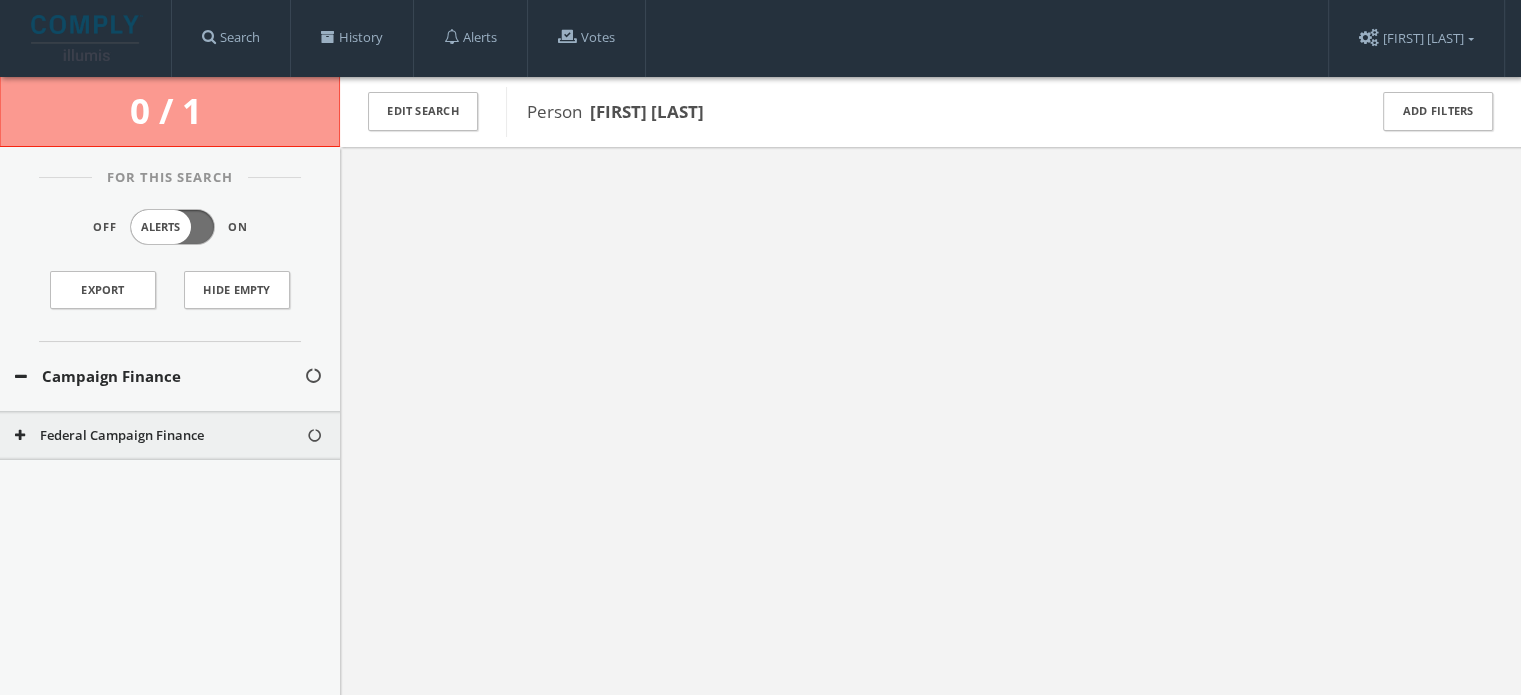 click on "Federal Campaign Finance" at bounding box center (160, 436) 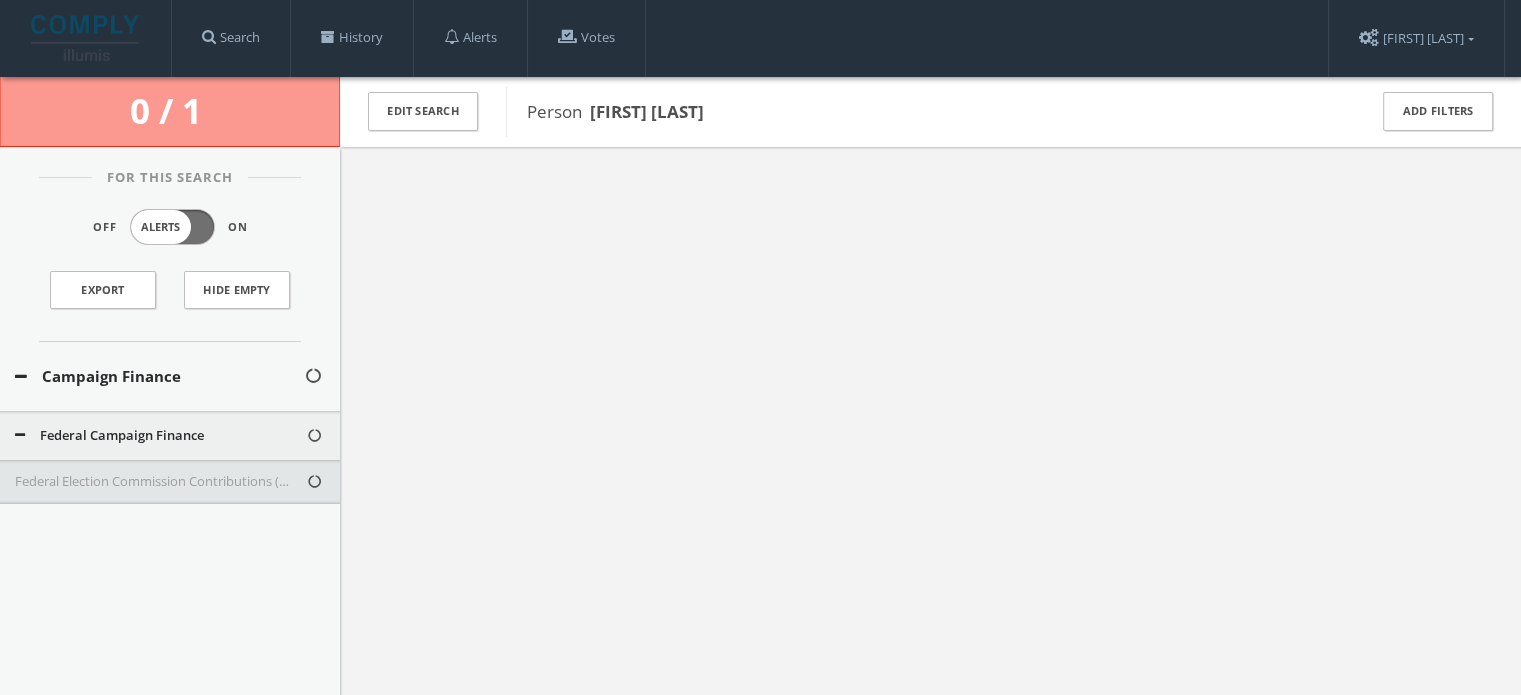 click on "Federal Election Commission Contributions ([STATE] - Only)" at bounding box center (160, 482) 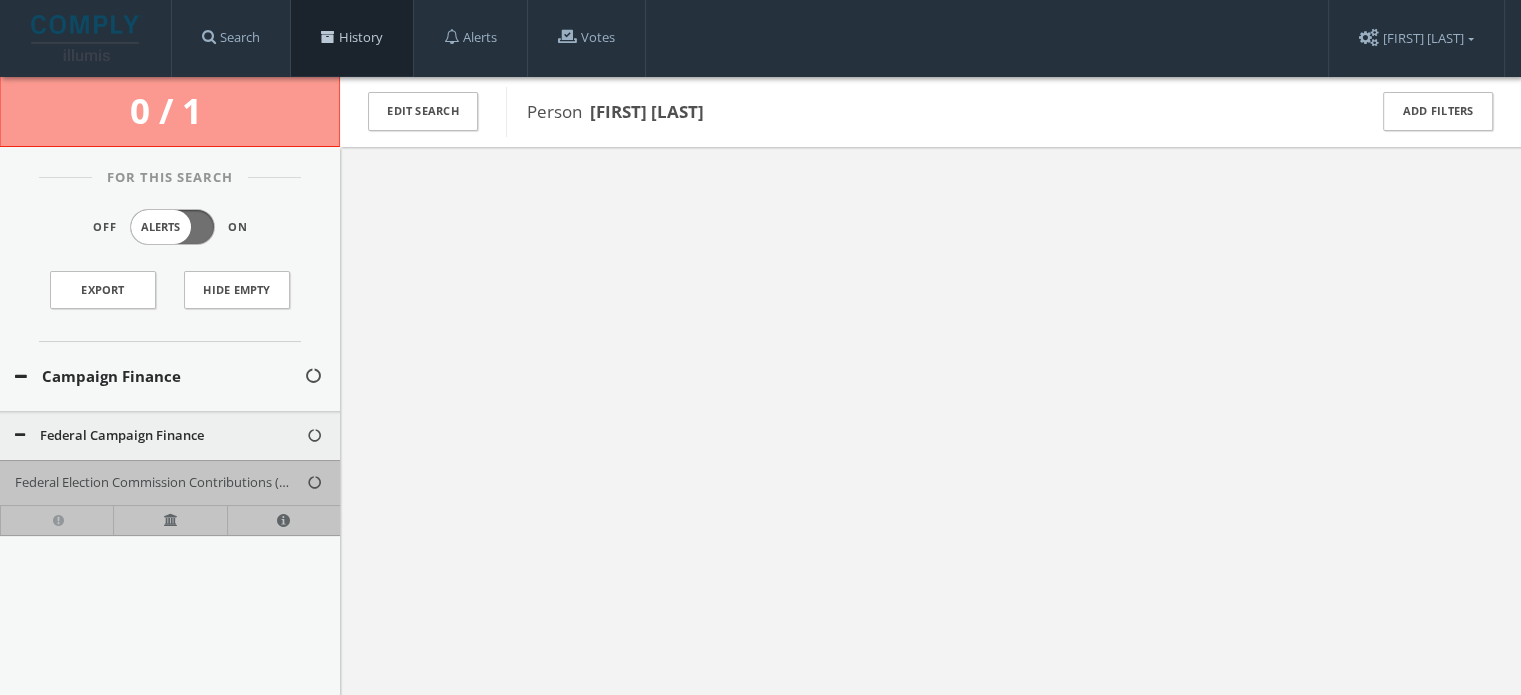 click on "History" at bounding box center (352, 38) 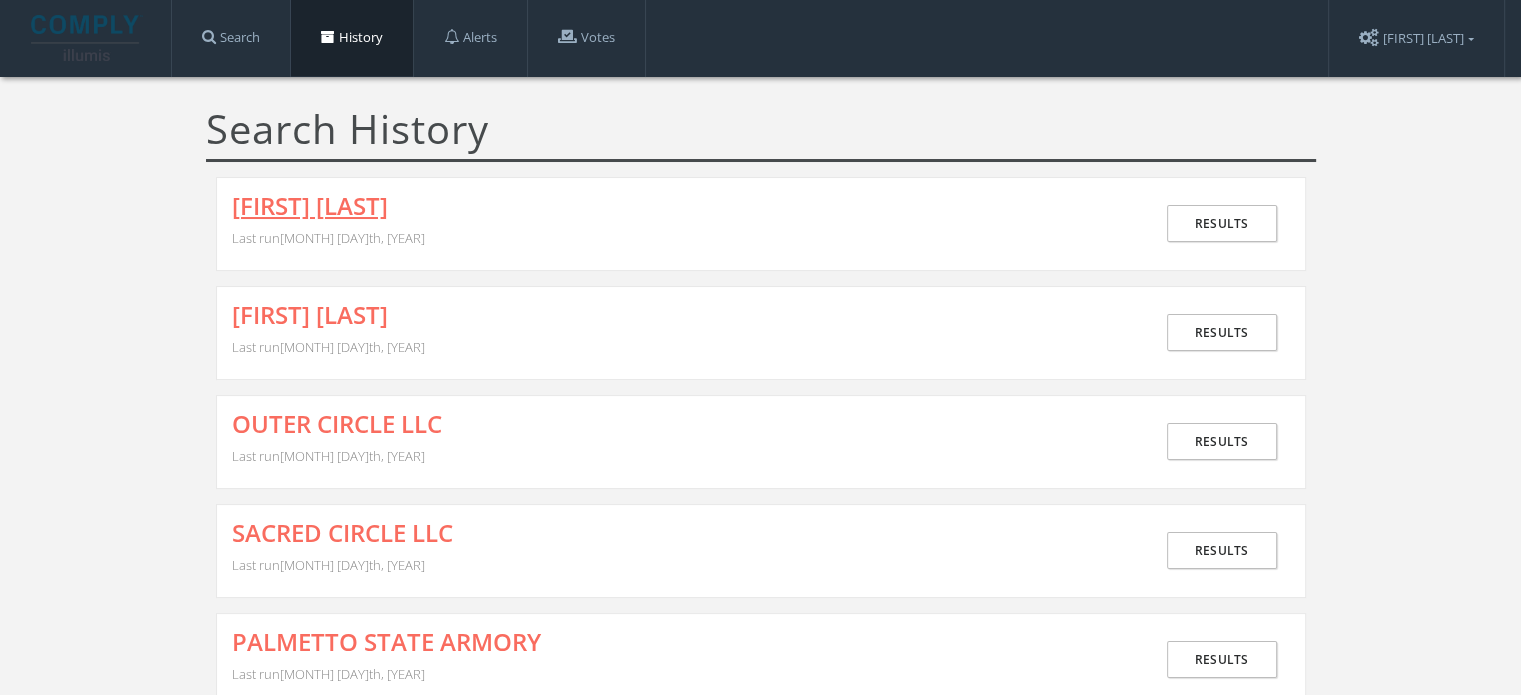 click on "[FIRST] [LAST]" at bounding box center (310, 206) 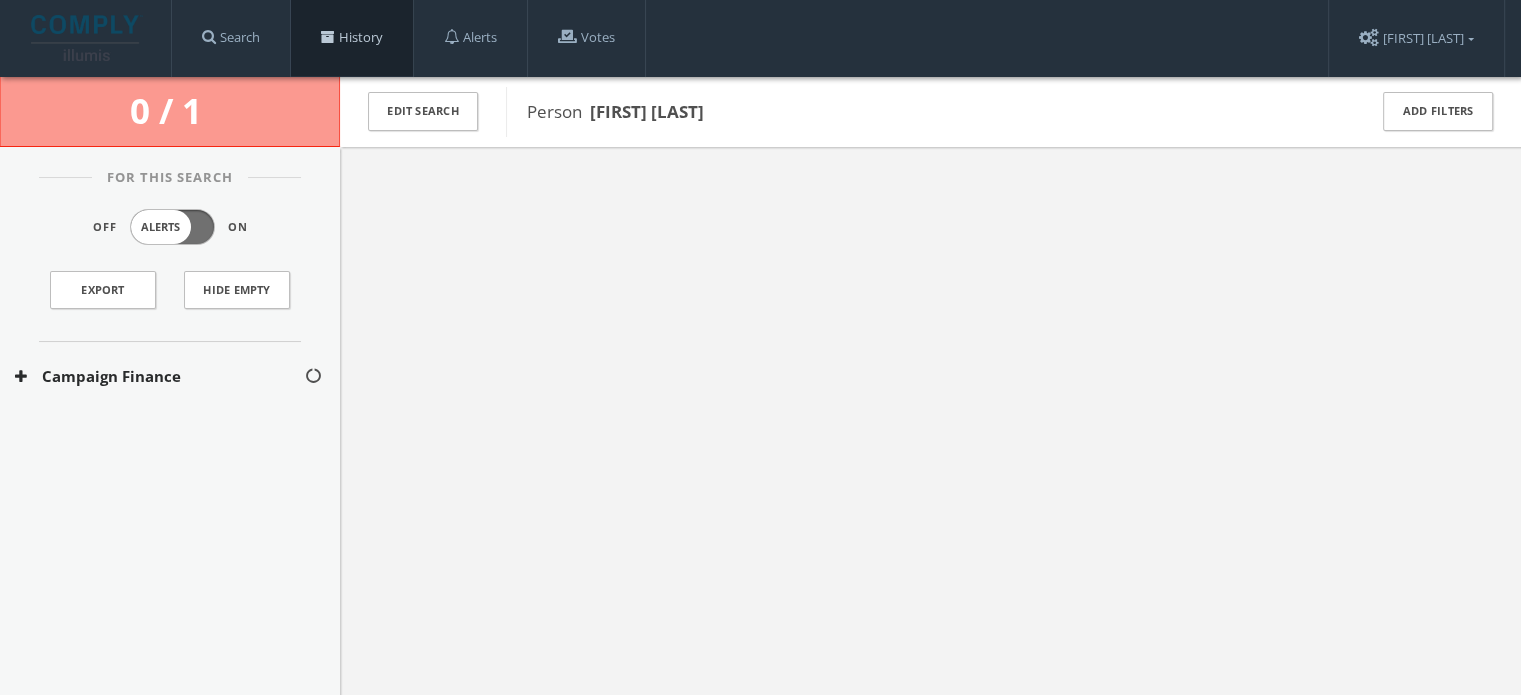 click on "History" at bounding box center [352, 38] 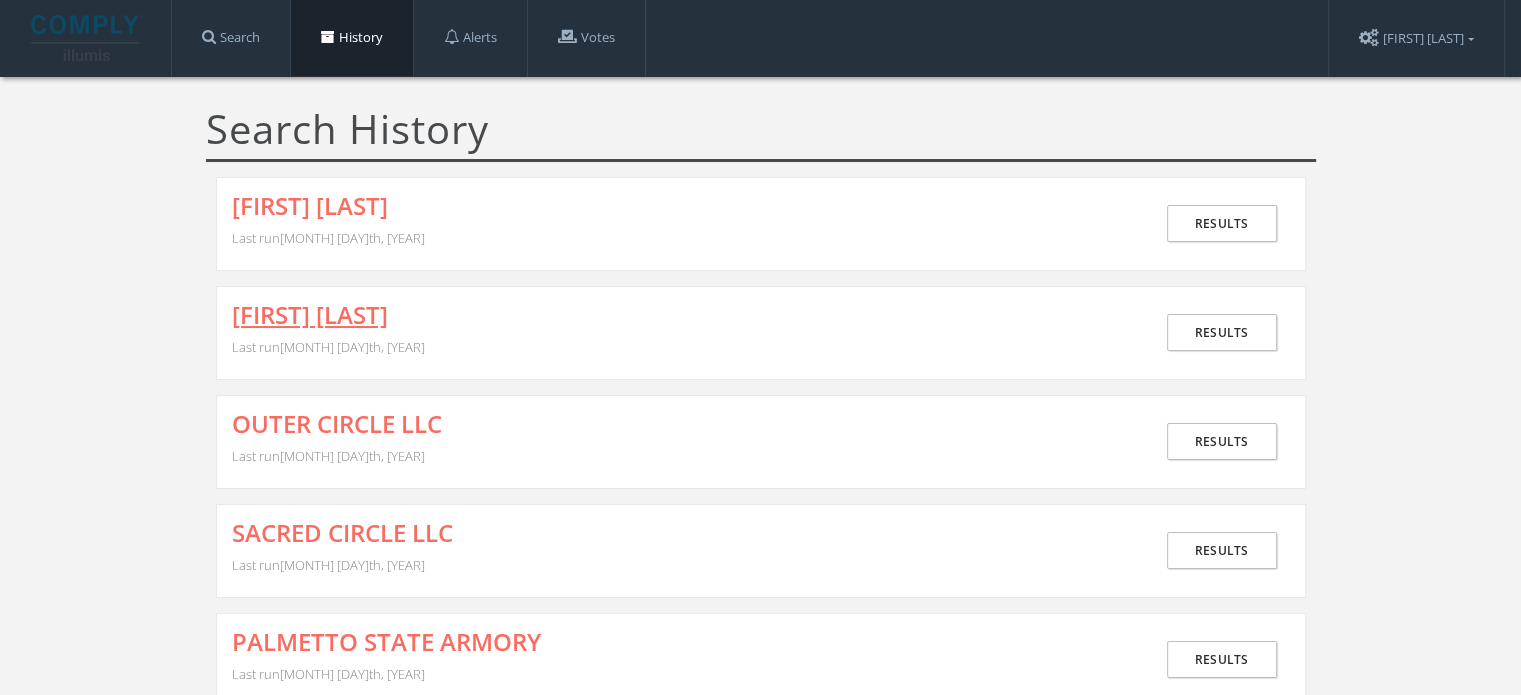 click on "[FIRST] [LAST]" at bounding box center [310, 315] 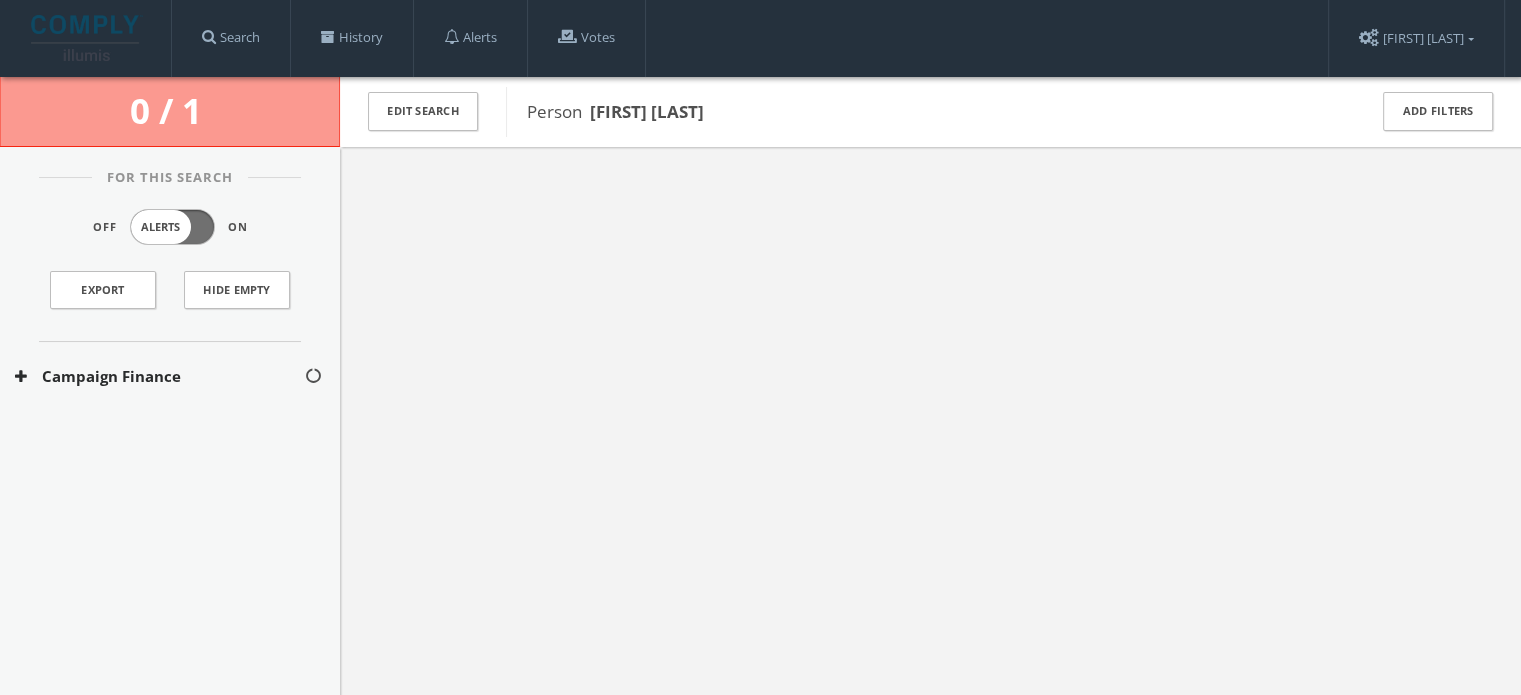 click on "Campaign Finance" at bounding box center (159, 376) 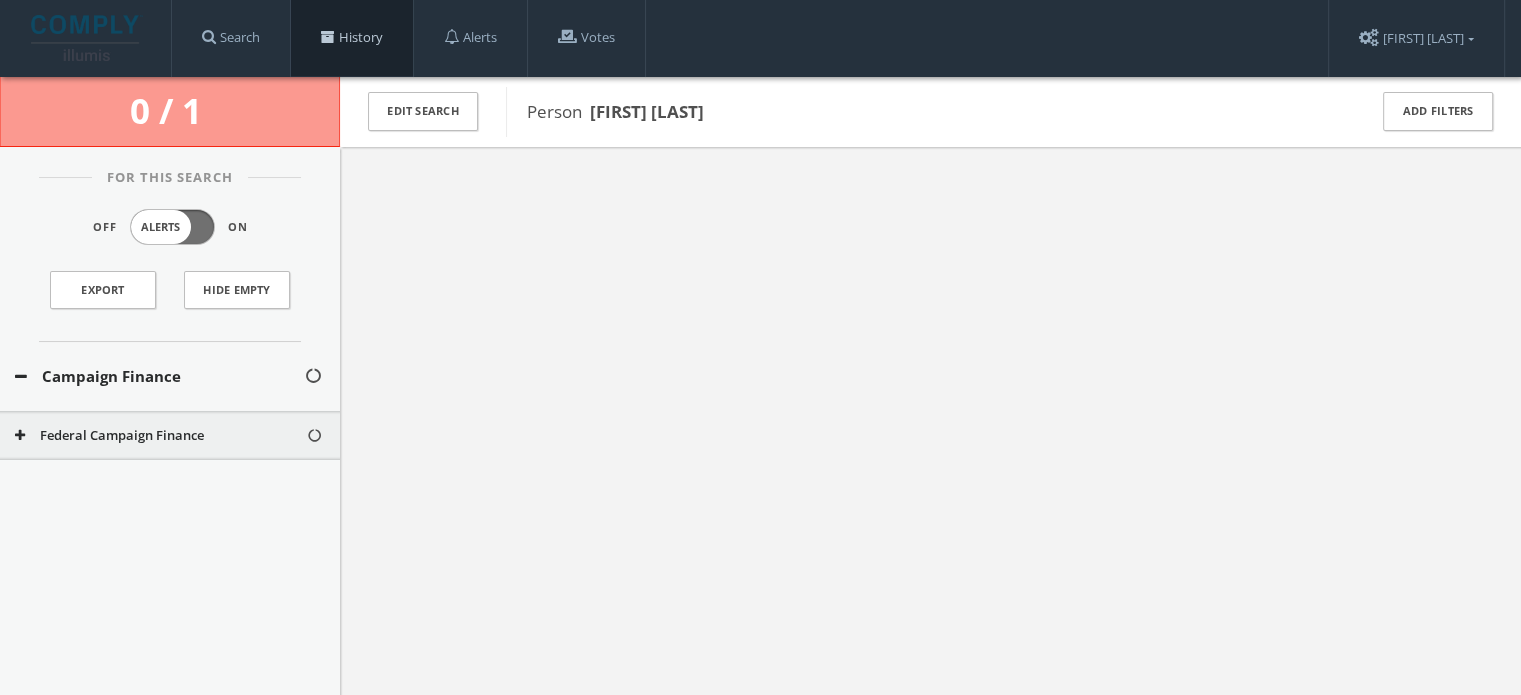 click on "History" at bounding box center [352, 38] 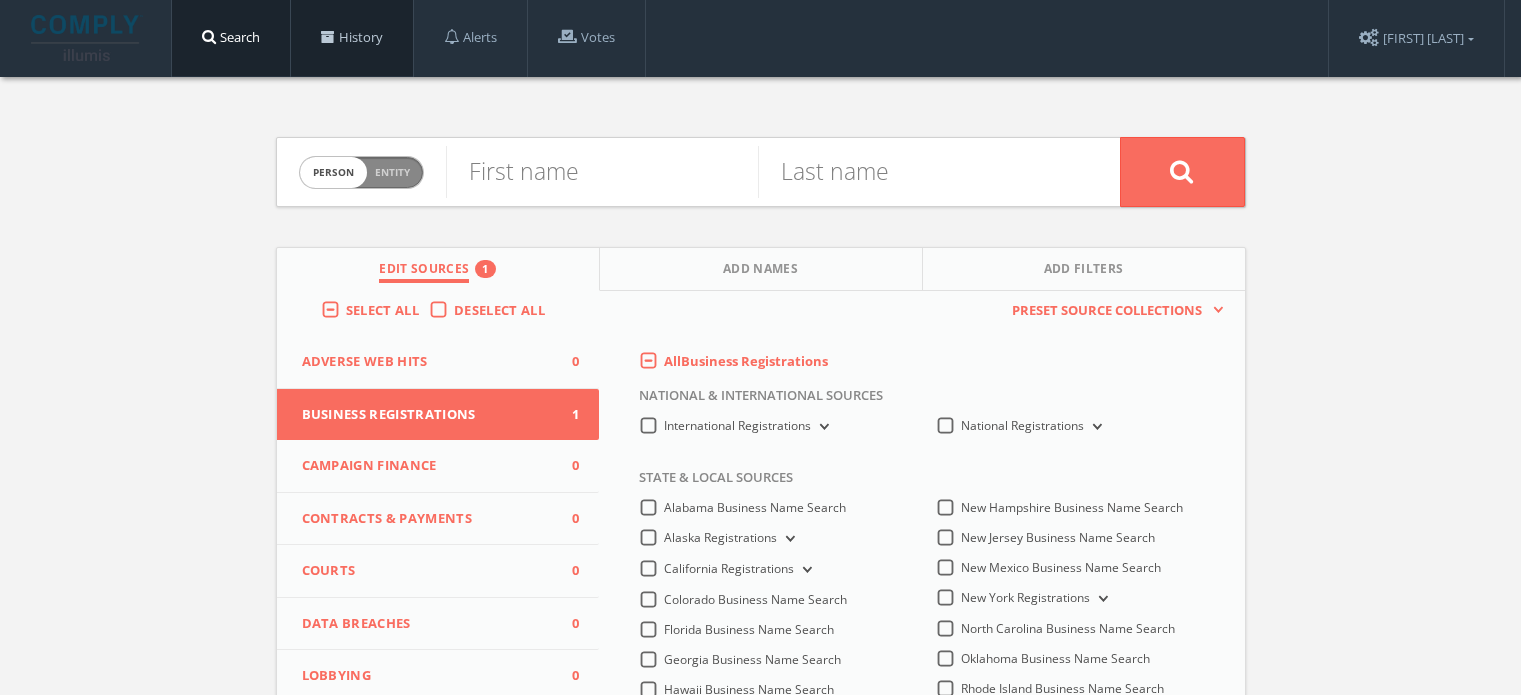 scroll, scrollTop: 0, scrollLeft: 0, axis: both 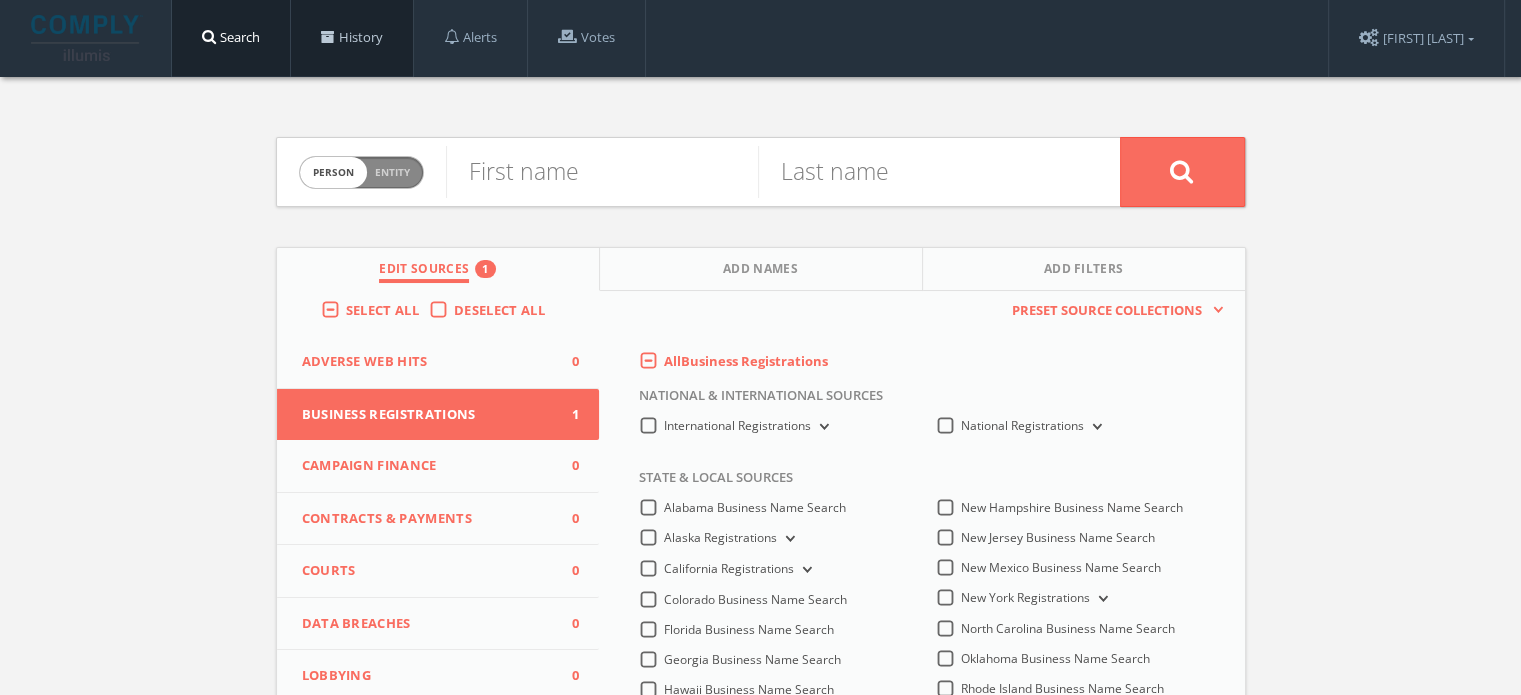 click on "History" at bounding box center [352, 38] 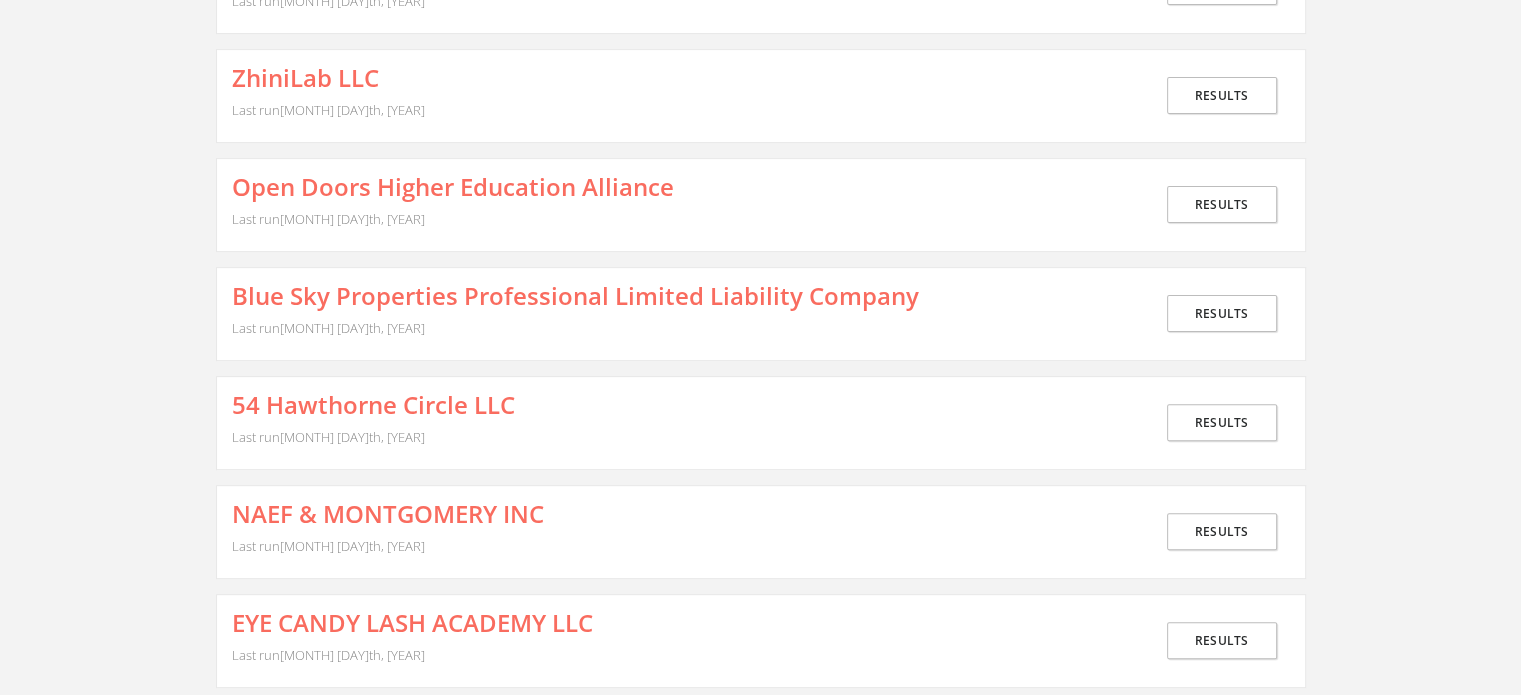 scroll, scrollTop: 0, scrollLeft: 0, axis: both 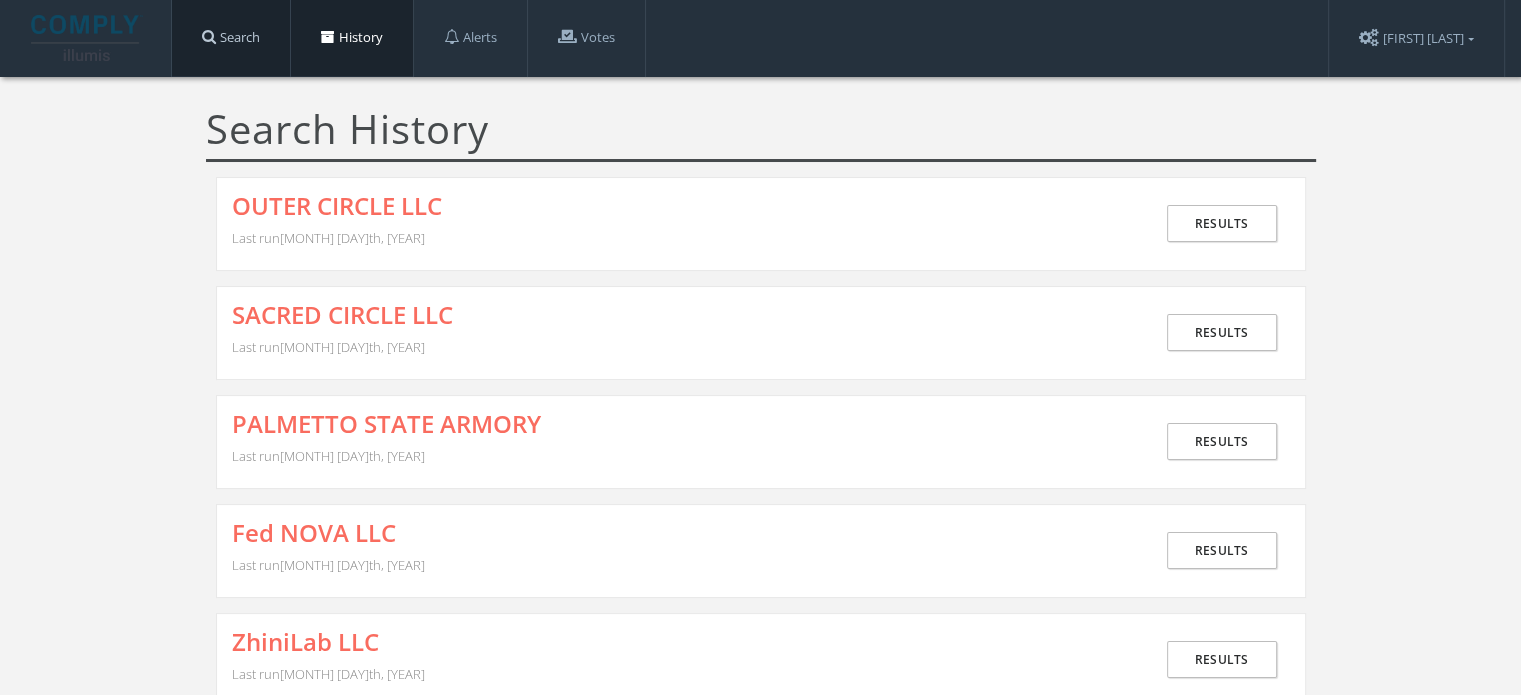 click on "Search" at bounding box center [231, 38] 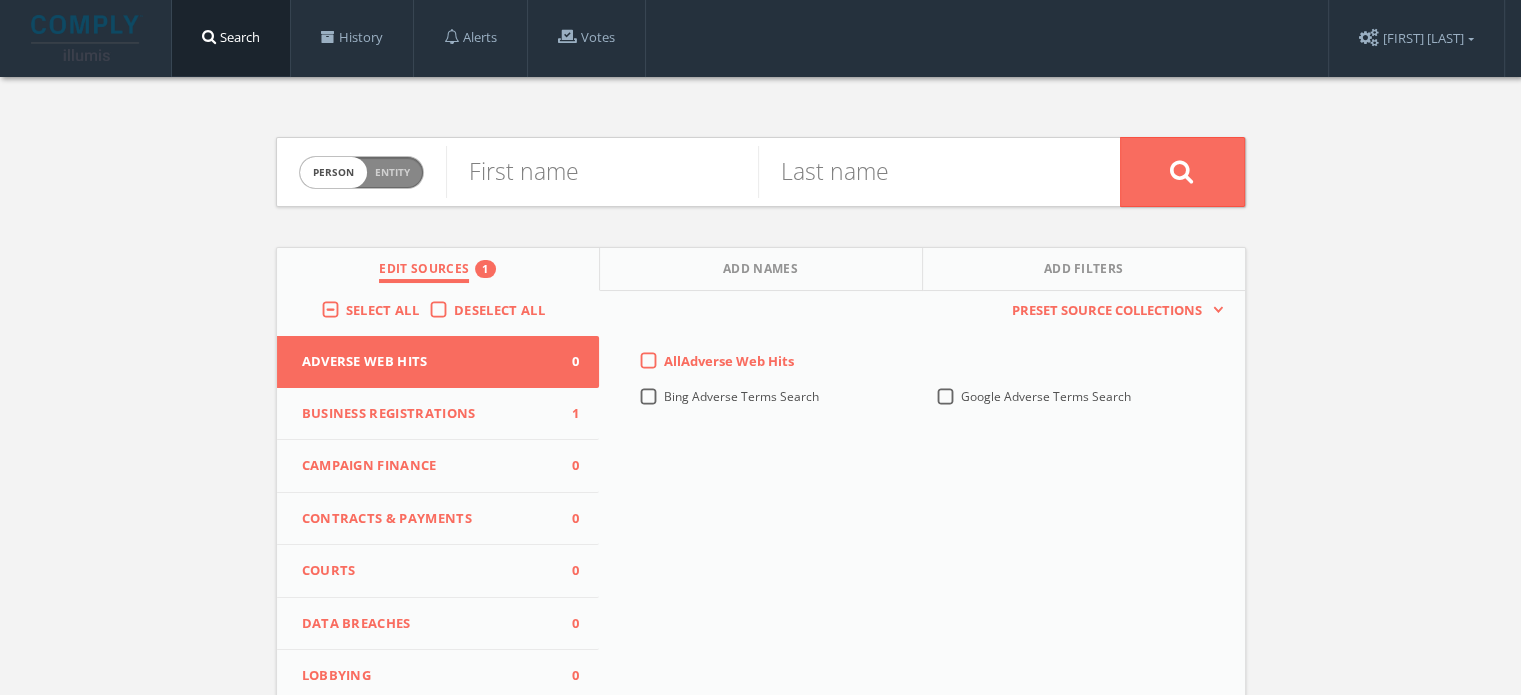 click on "Business Registrations 1" at bounding box center (438, 414) 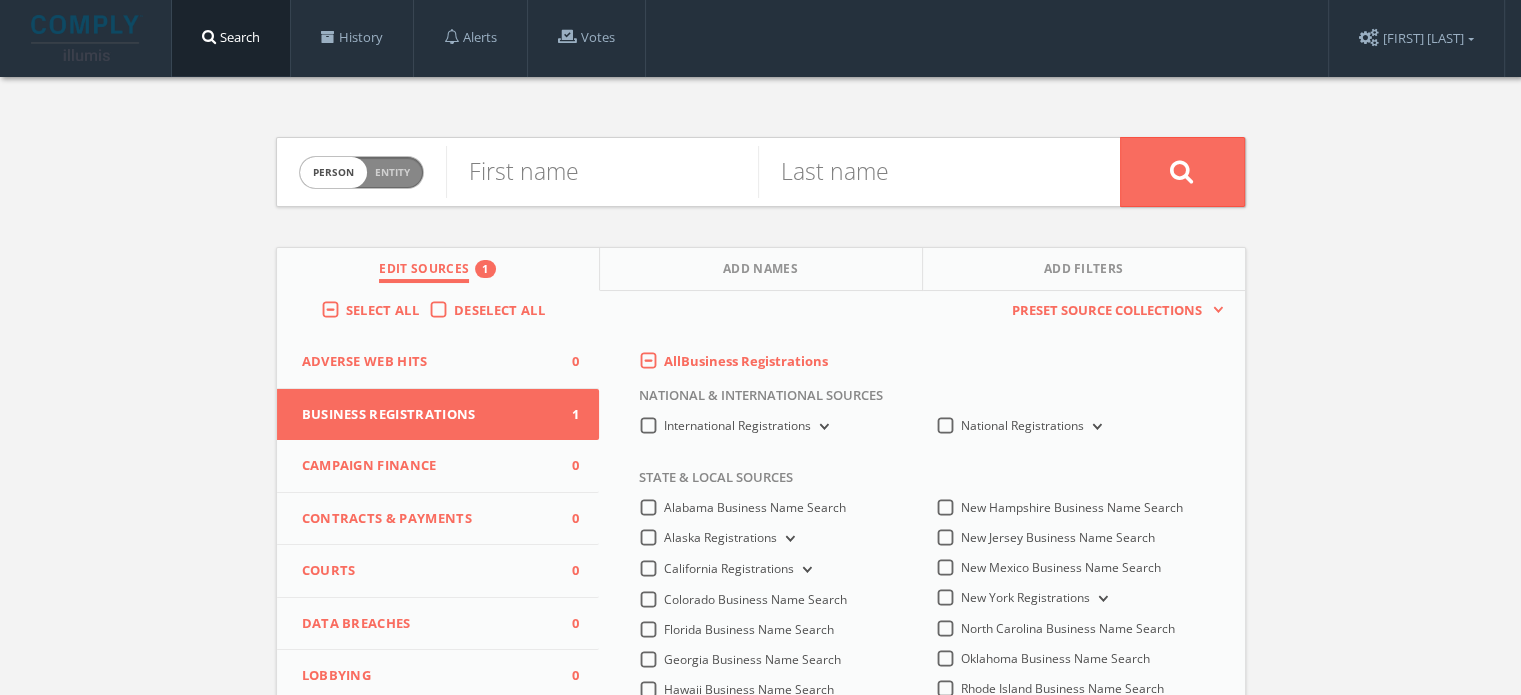 click on "Select All" at bounding box center [387, 311] 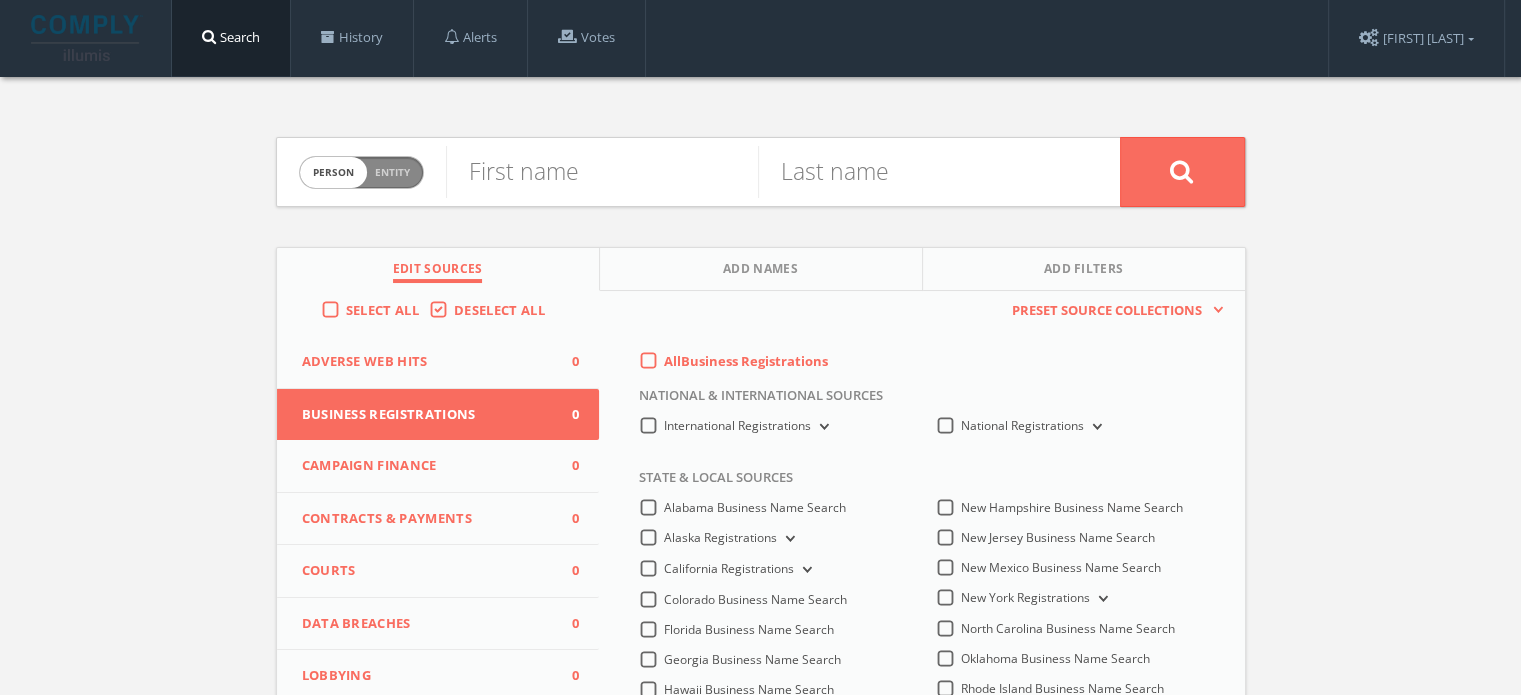 click on "Campaign Finance" at bounding box center [426, 466] 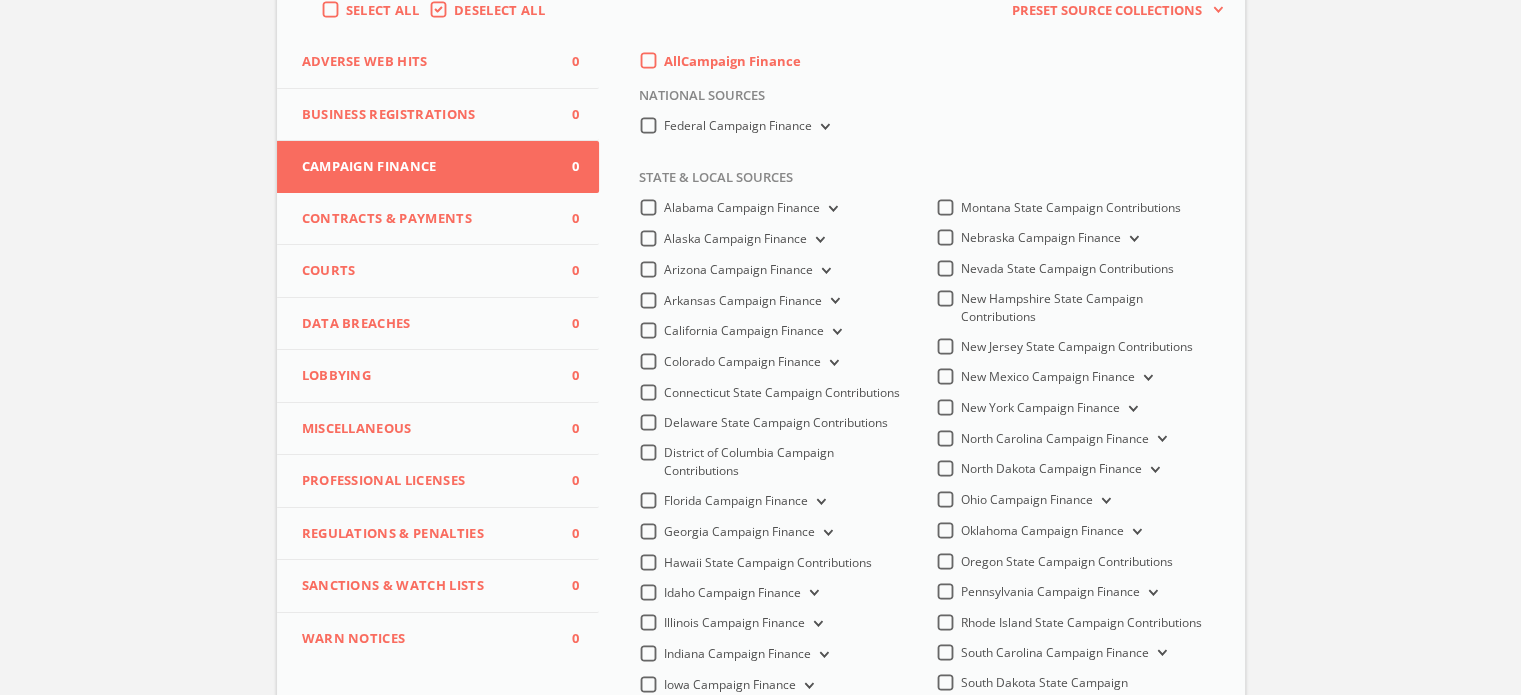click on "Federal Campaign Finance" at bounding box center (738, 125) 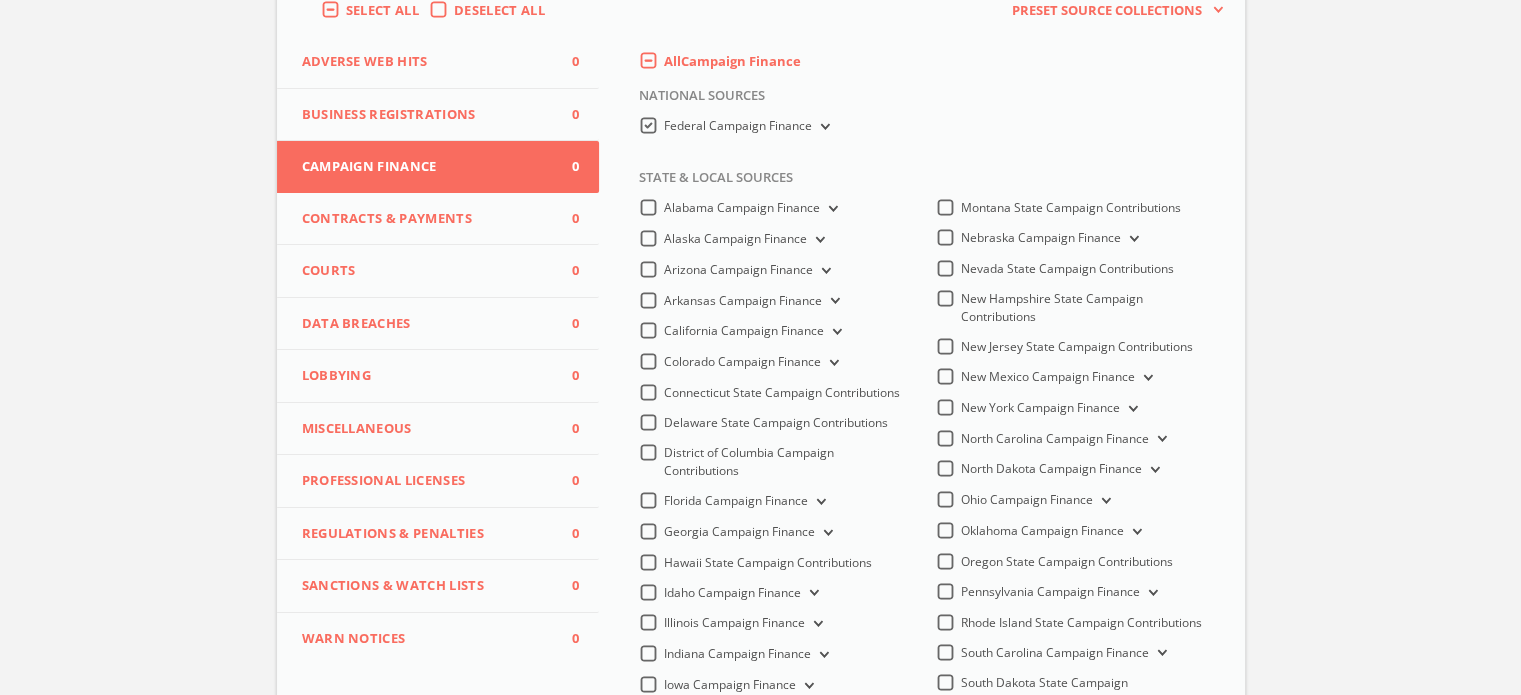 scroll, scrollTop: 300, scrollLeft: 0, axis: vertical 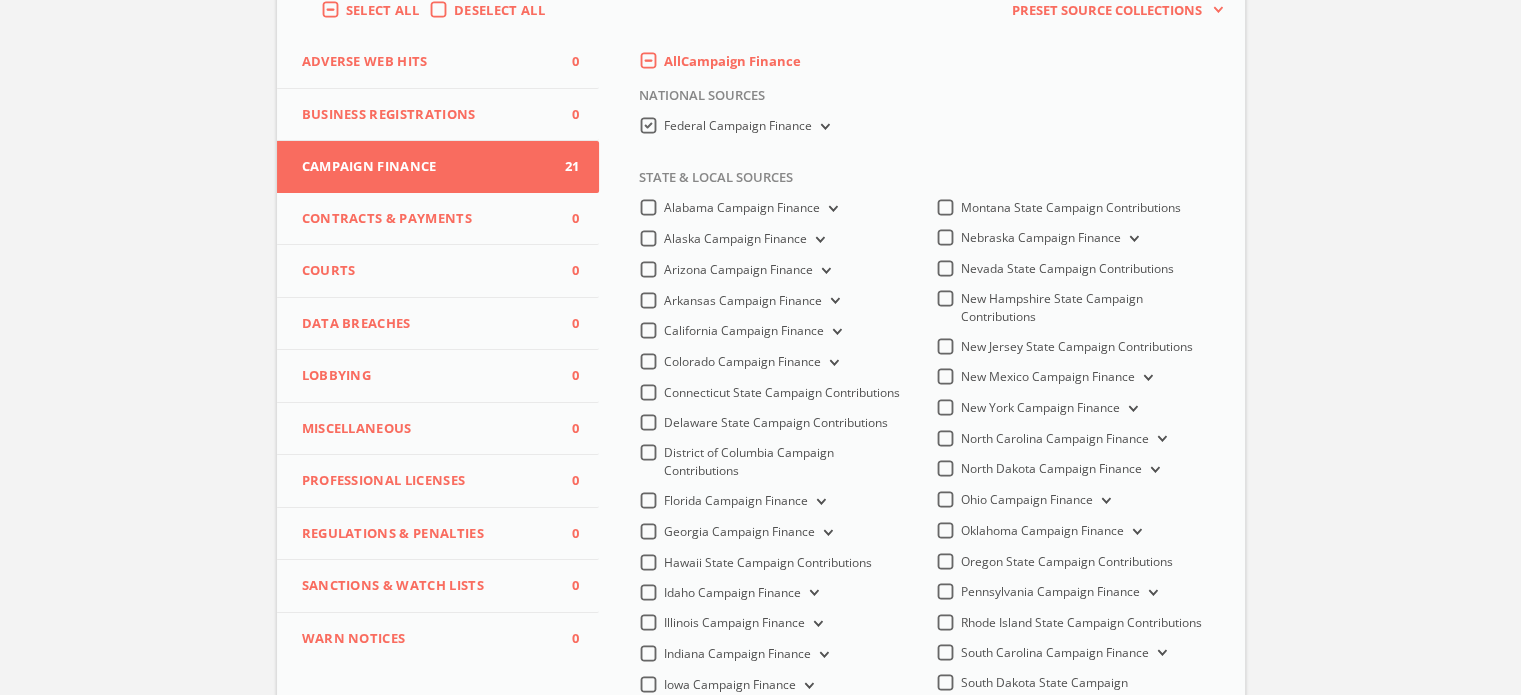 click at bounding box center (823, 127) 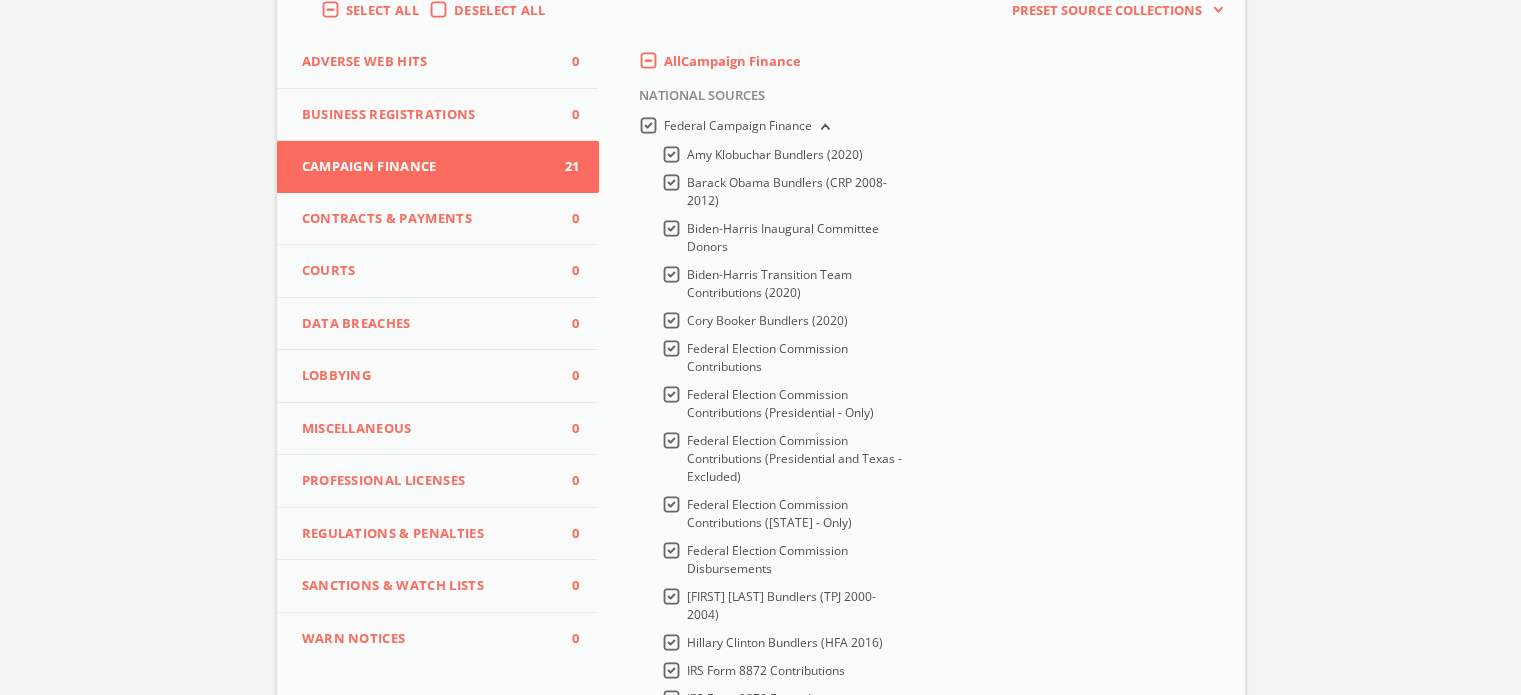 click on "Federal Campaign Finance" at bounding box center [749, 126] 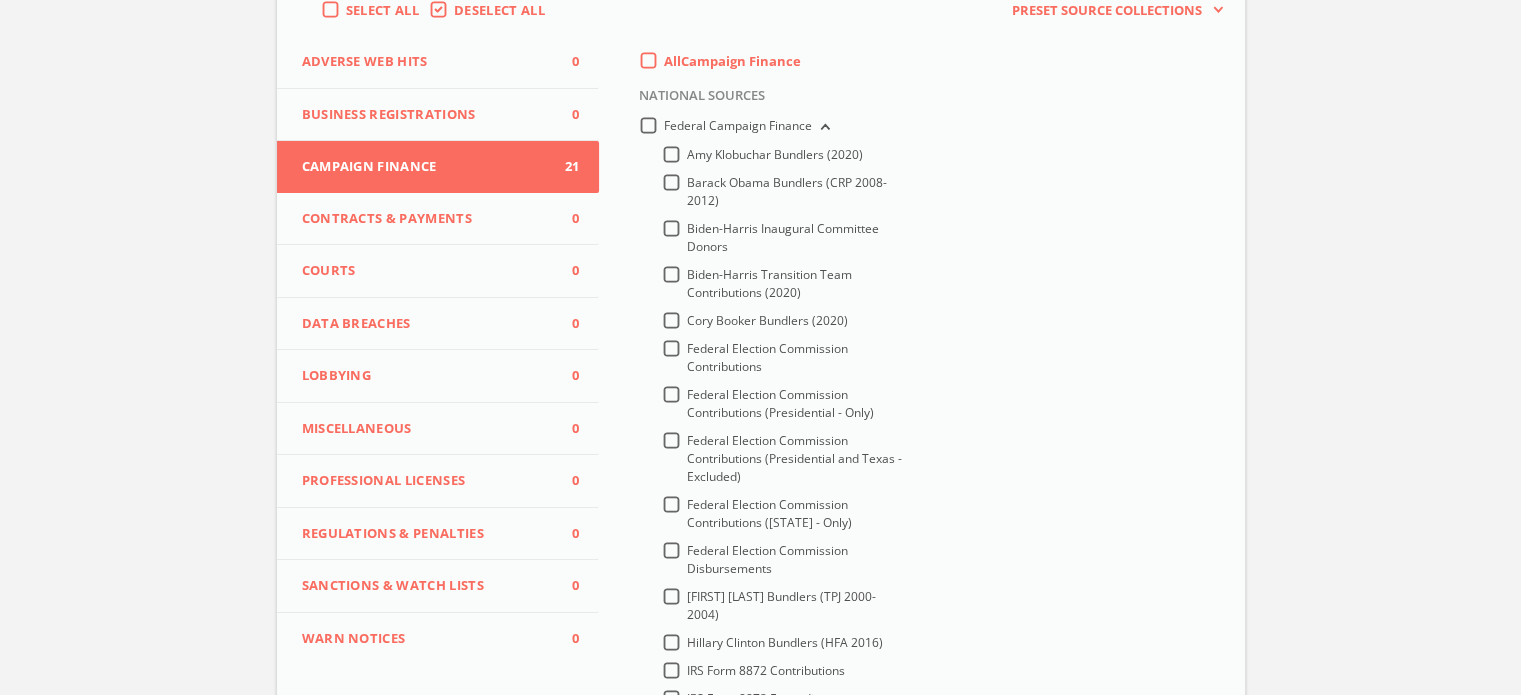 scroll, scrollTop: 300, scrollLeft: 0, axis: vertical 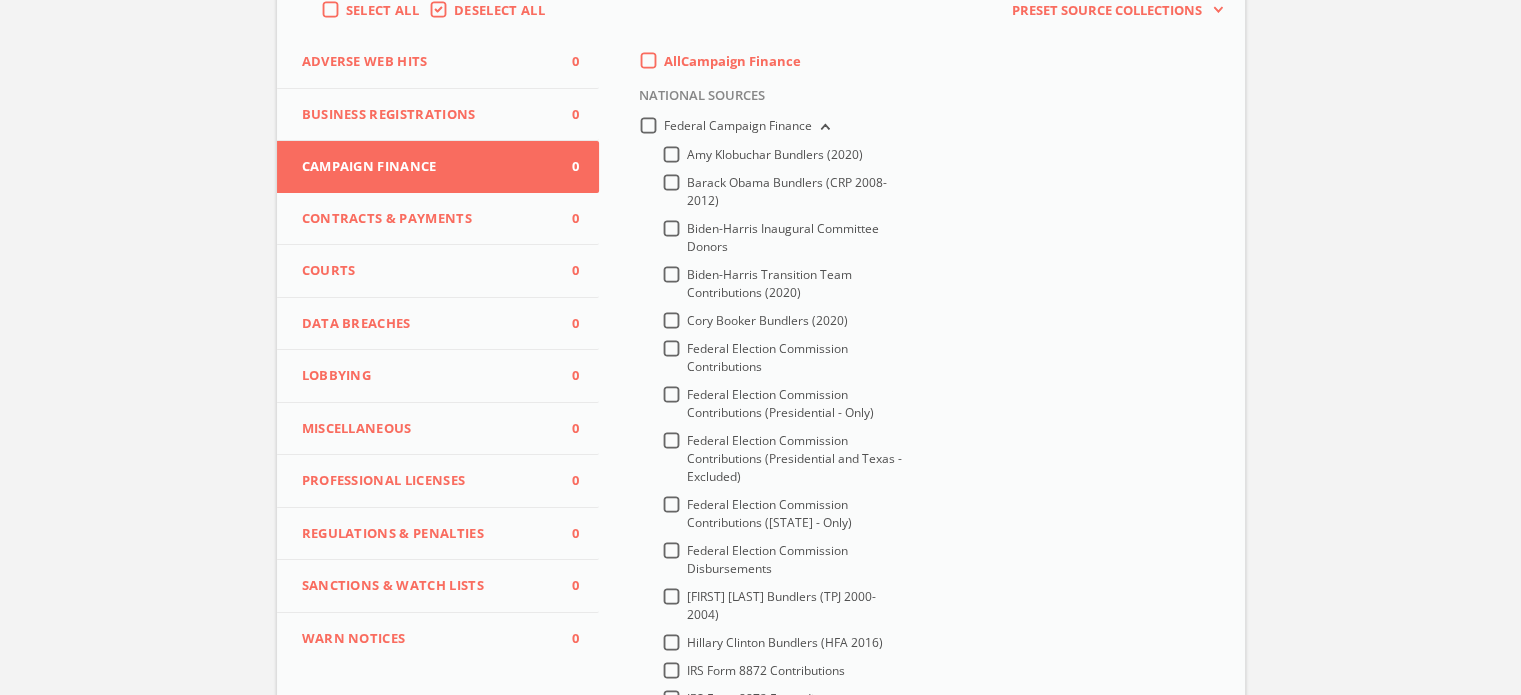 click on "Federal Election Commission Contributions ([STATE] - Only)" at bounding box center [769, 513] 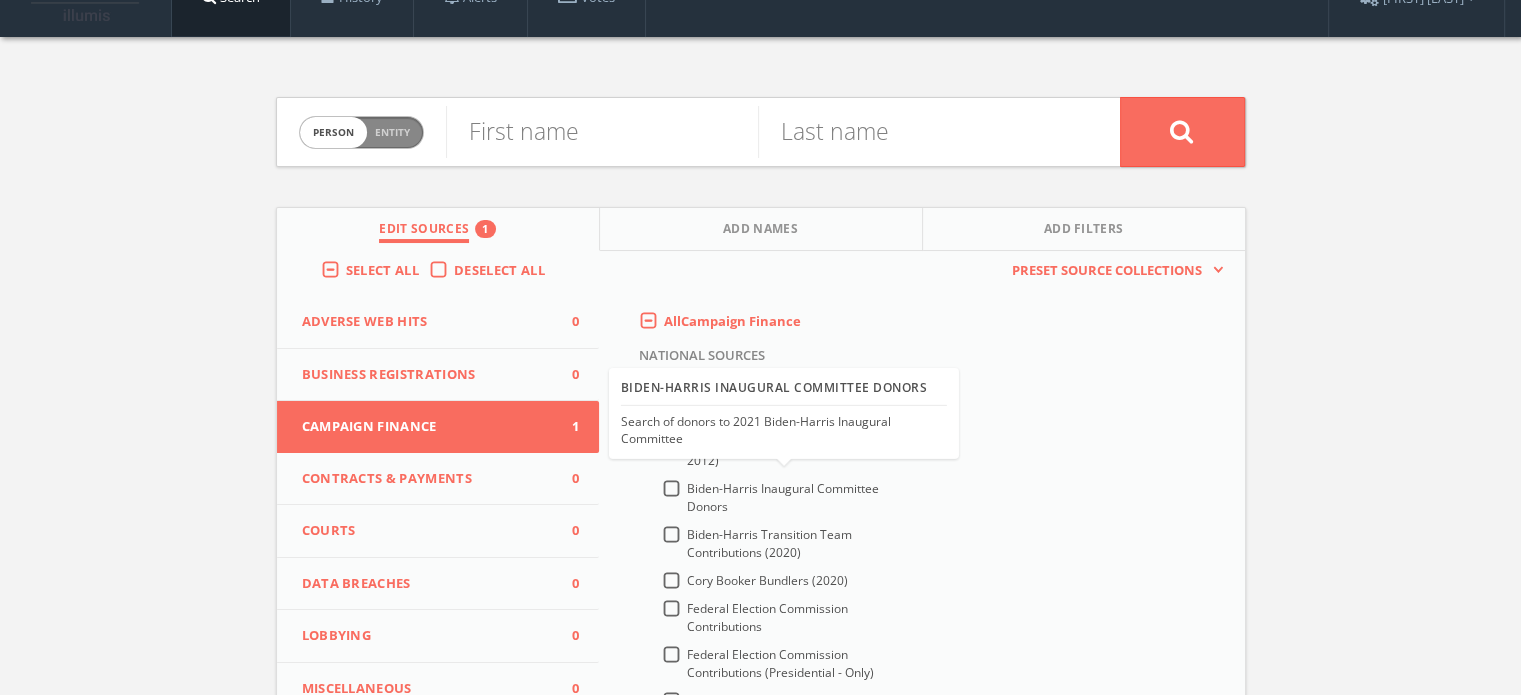 scroll, scrollTop: 0, scrollLeft: 0, axis: both 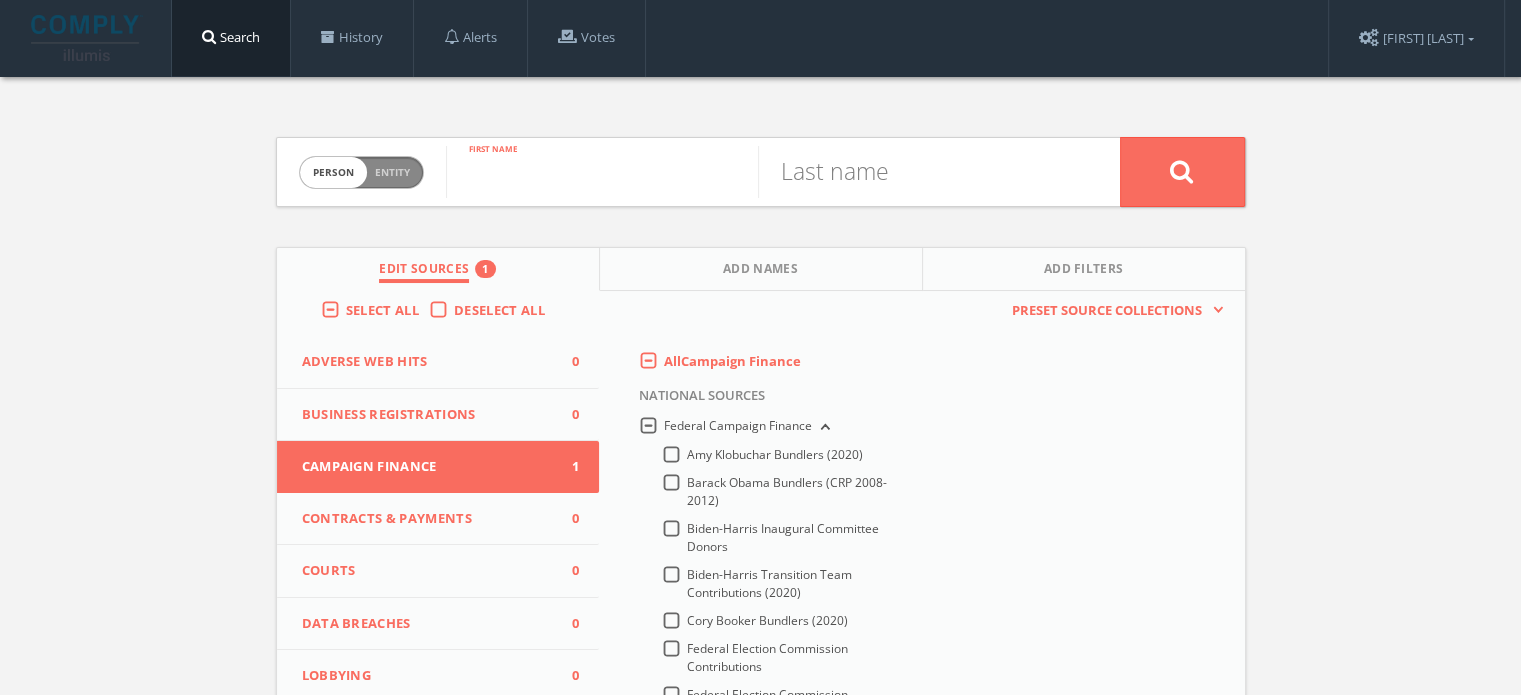 click at bounding box center [602, 172] 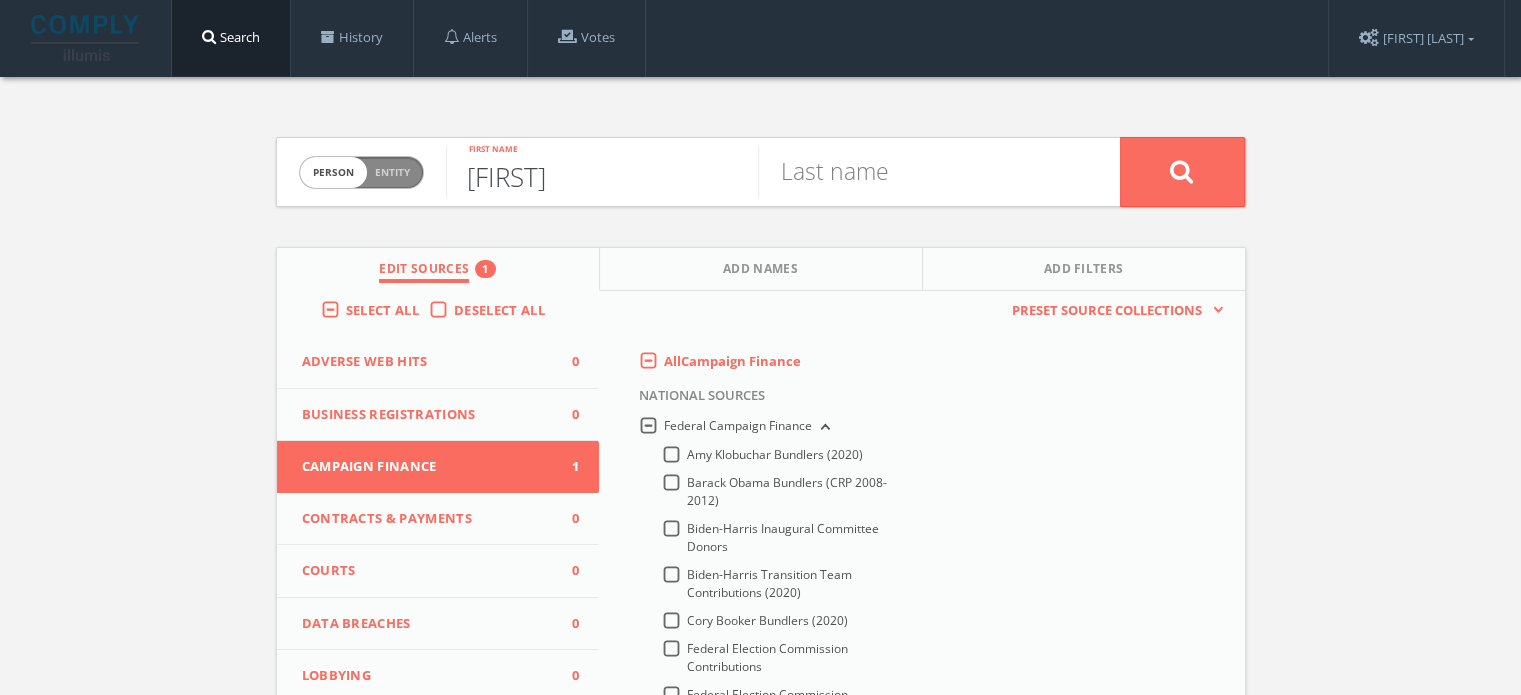 type on "EDUARDO" 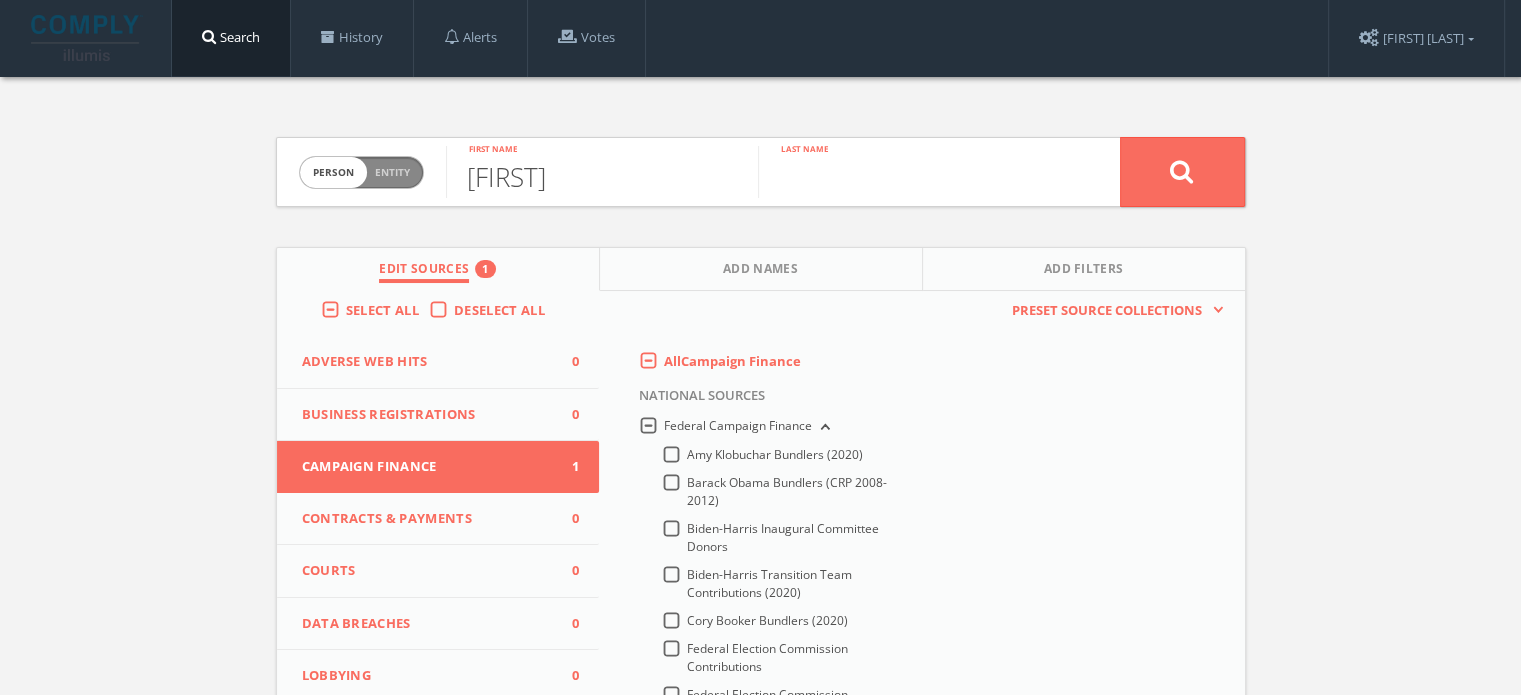 click at bounding box center (914, 172) 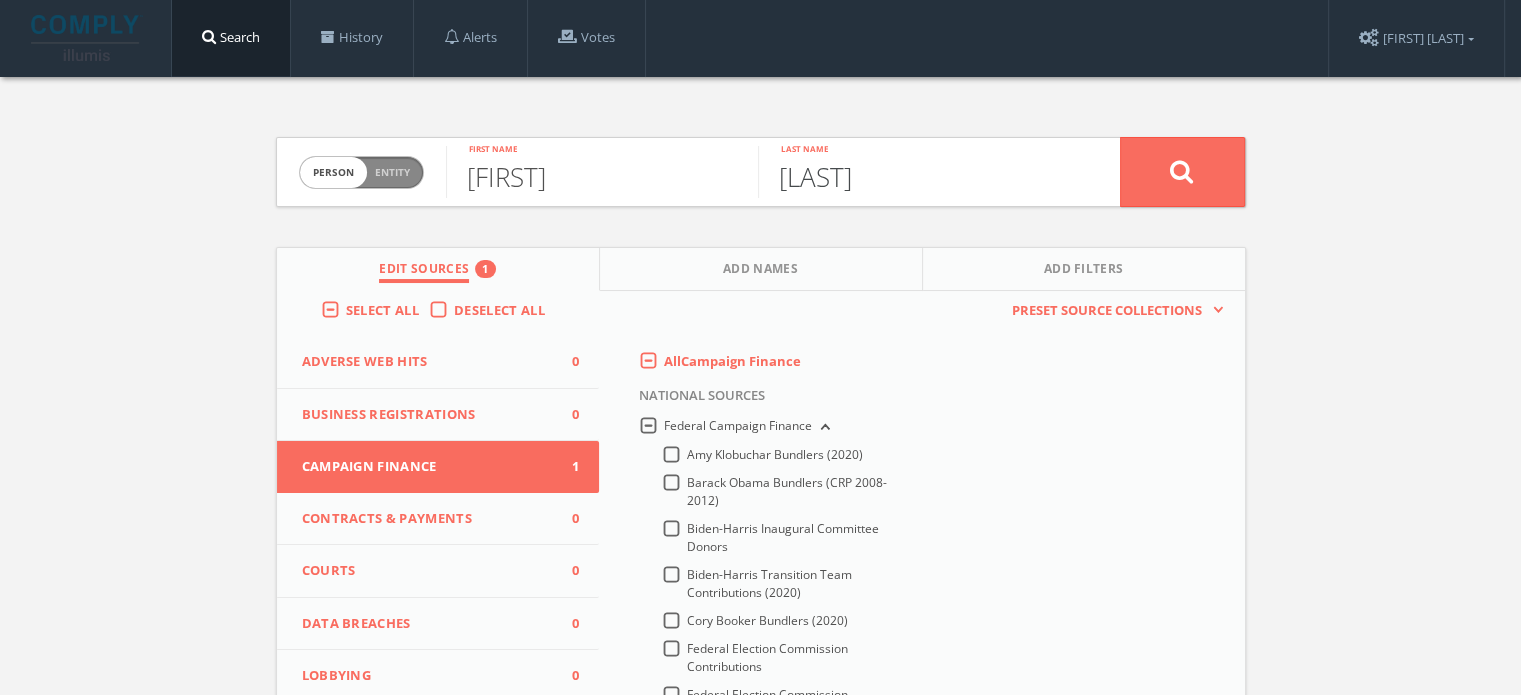 type on "ZAPIEN" 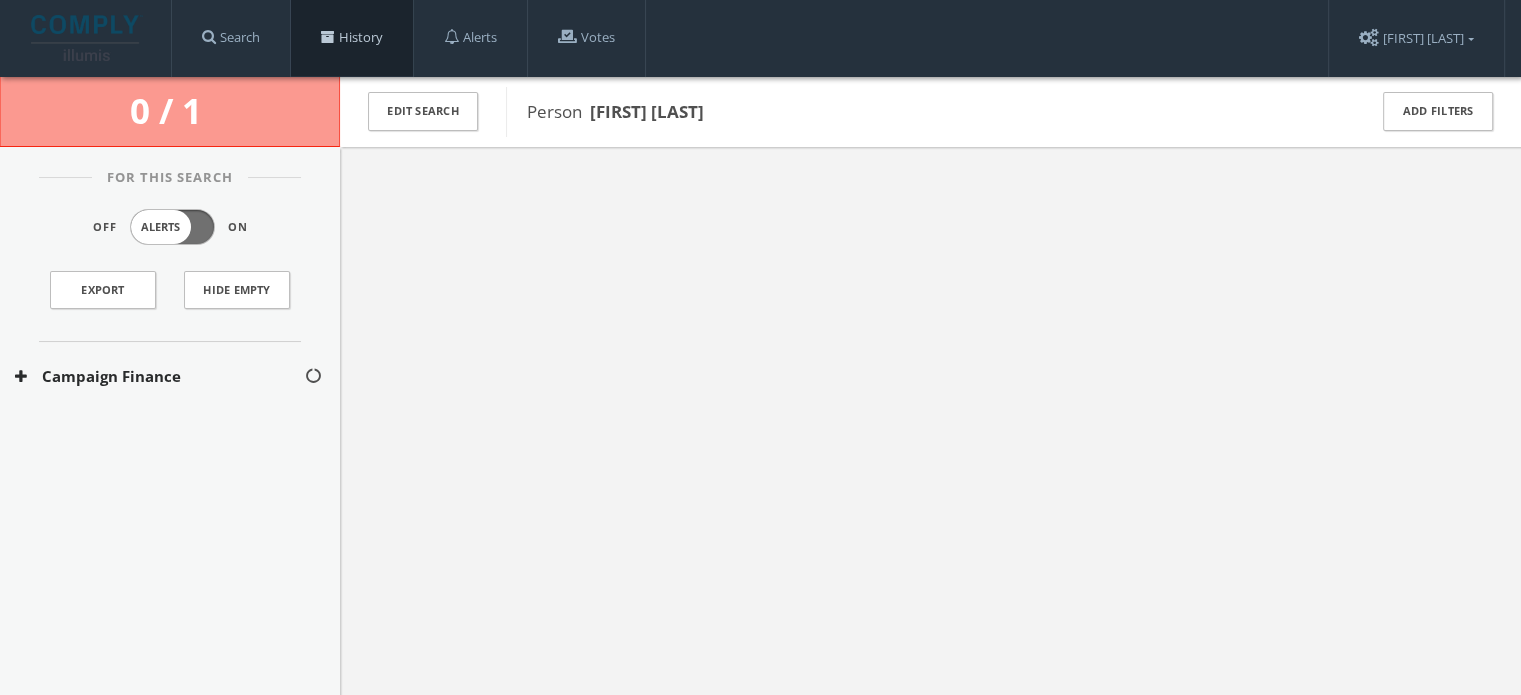 click on "History" at bounding box center (352, 38) 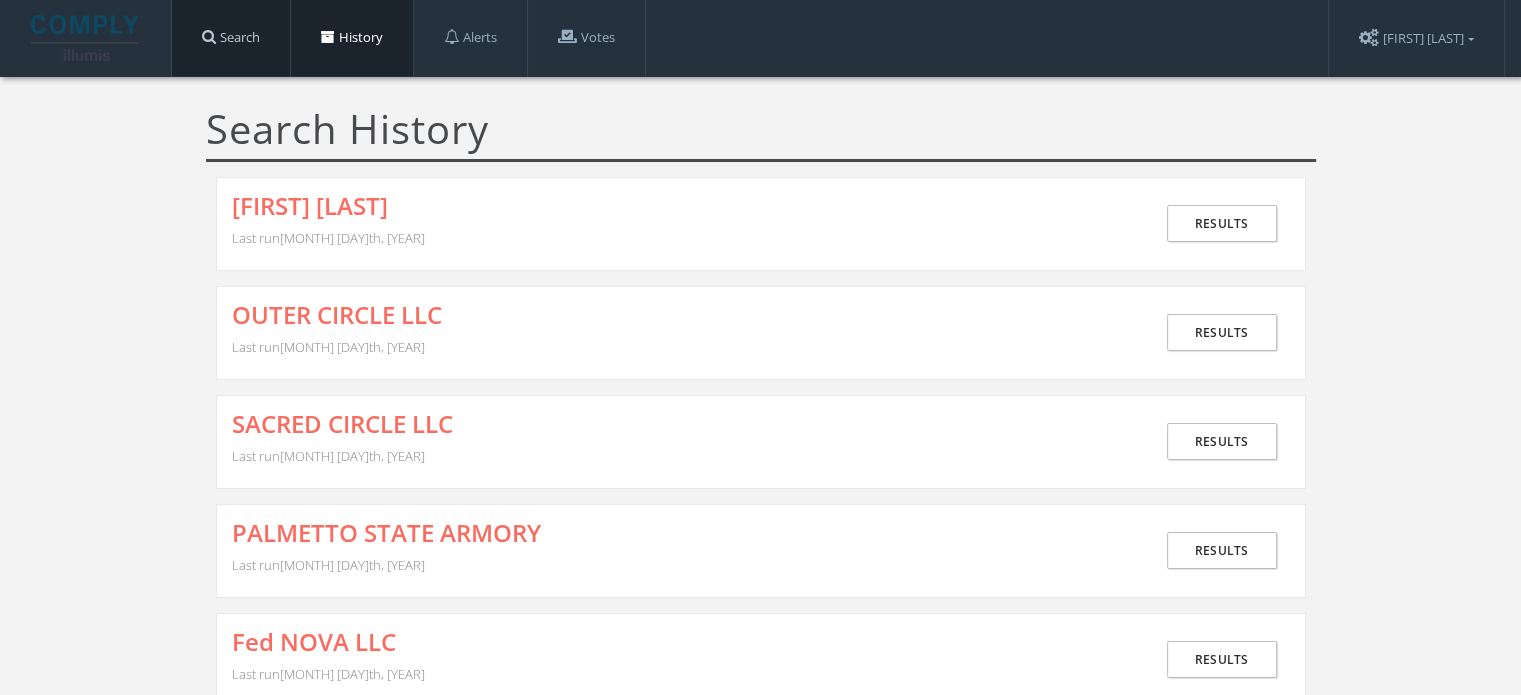 click on "Search" at bounding box center [231, 38] 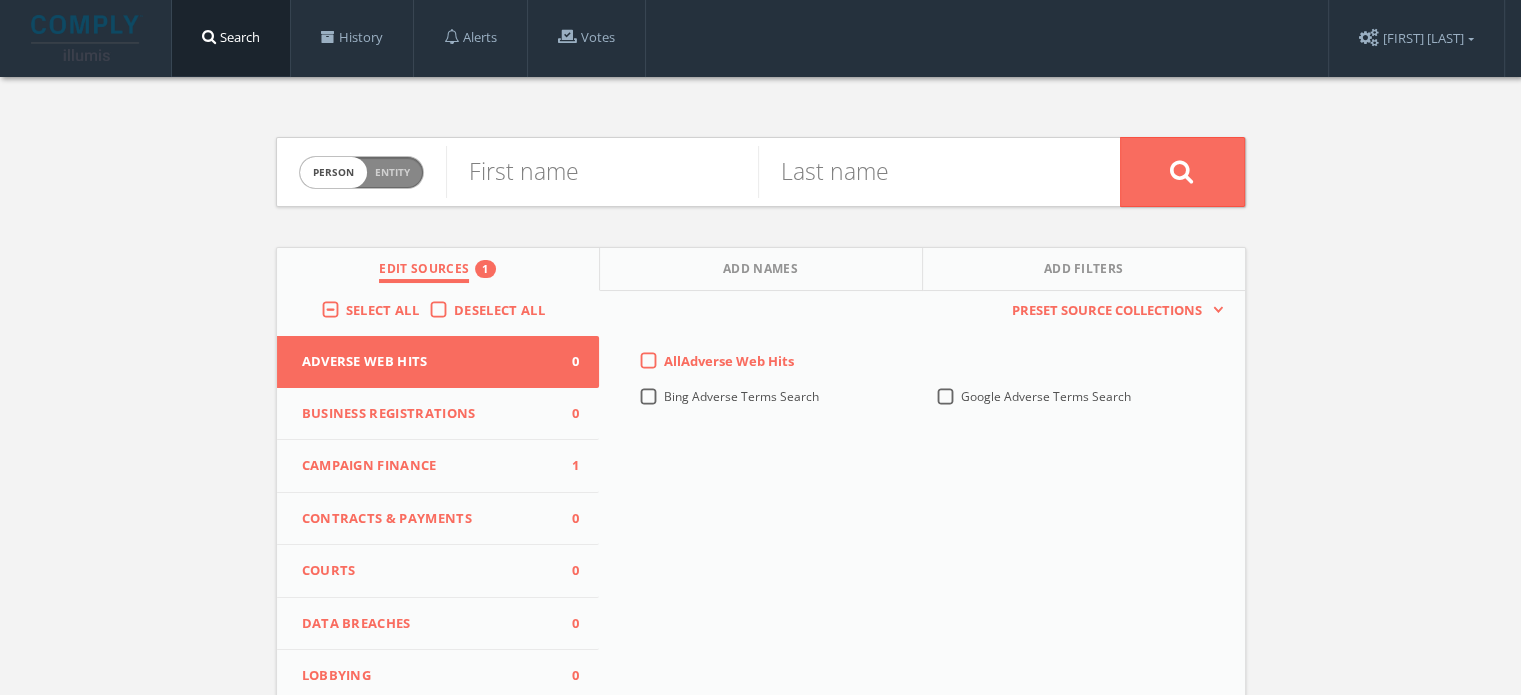 click on "Campaign Finance" at bounding box center [426, 466] 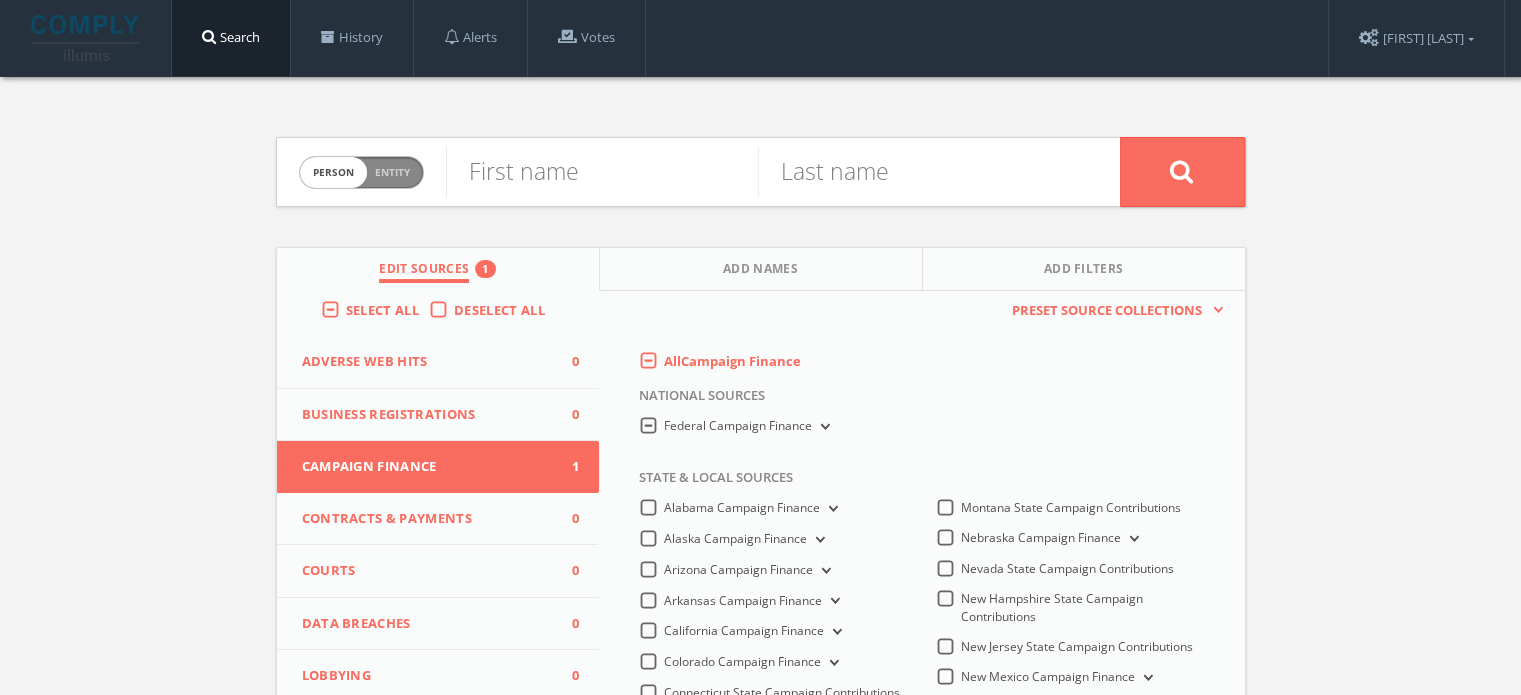 click on "Federal Campaign Finance" at bounding box center [823, 427] 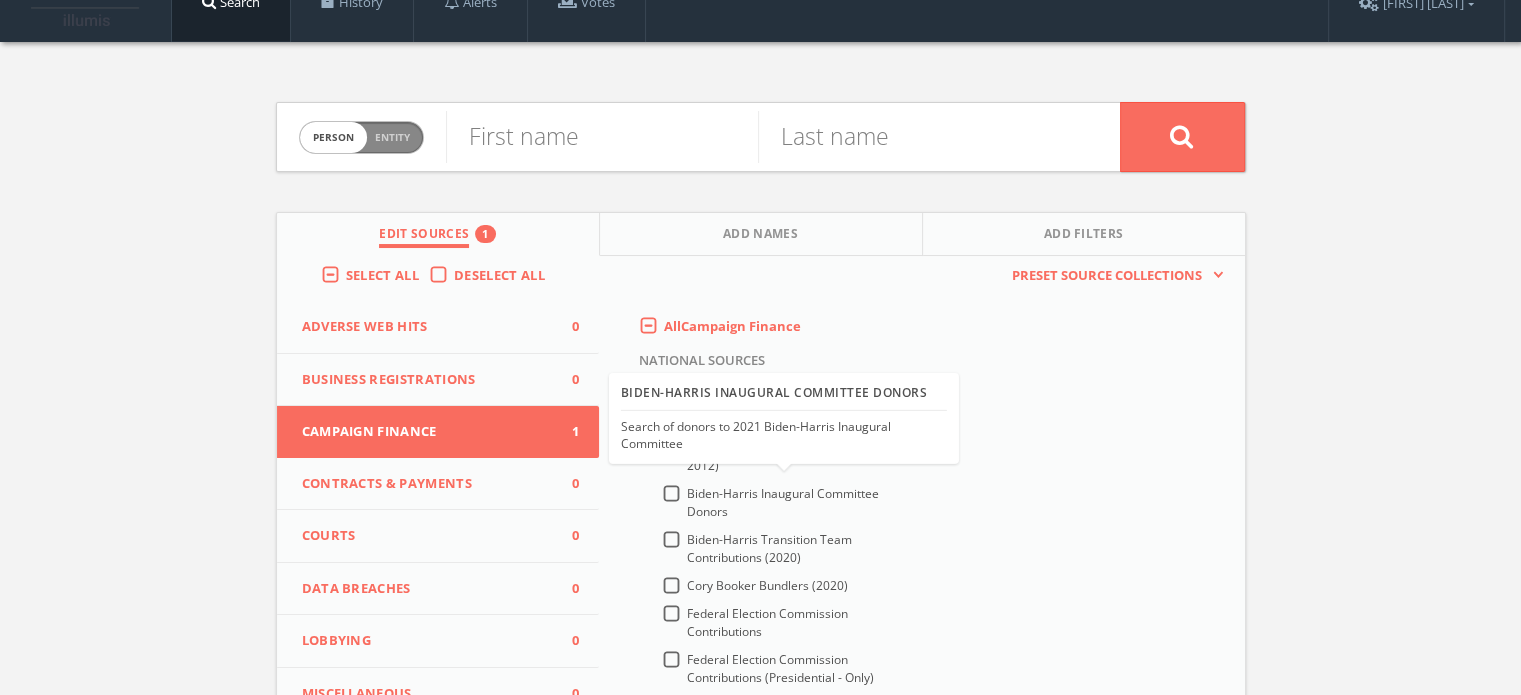 scroll, scrollTop: 0, scrollLeft: 0, axis: both 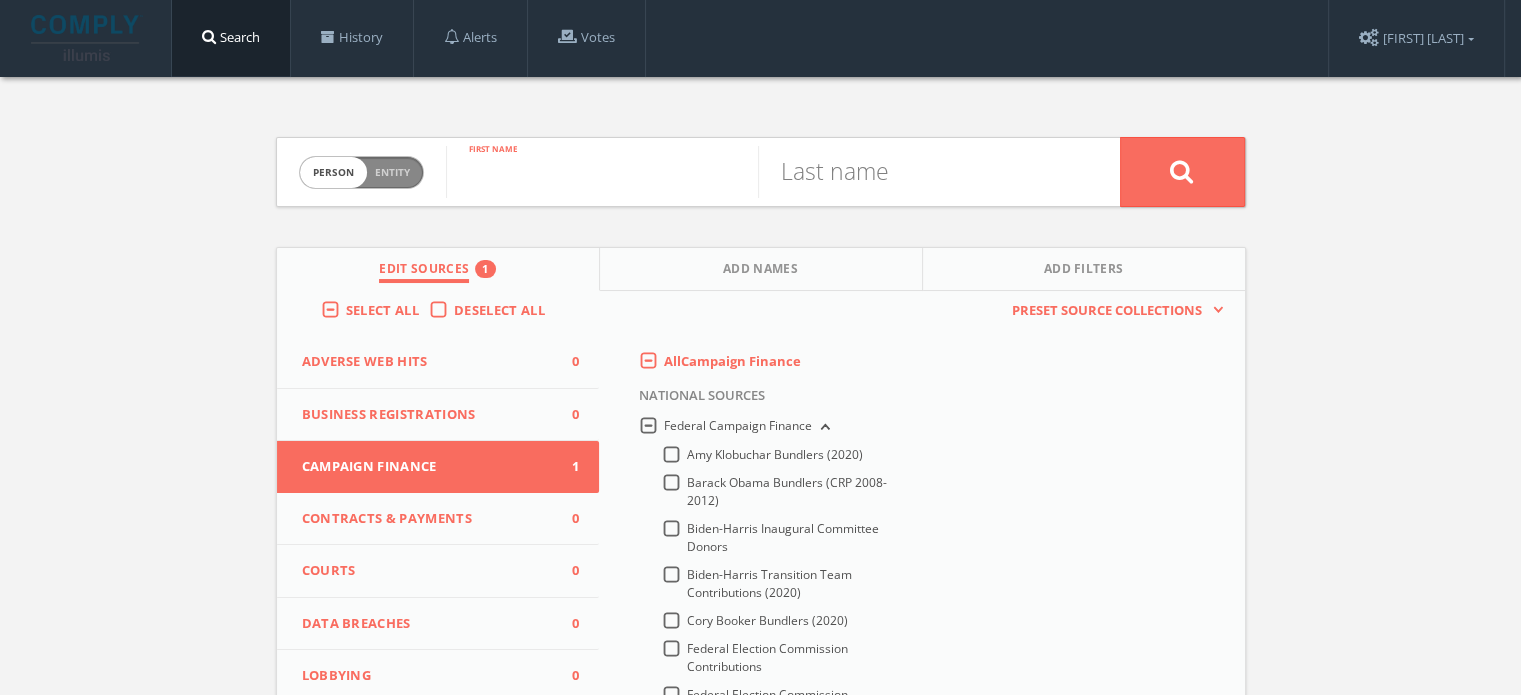 click at bounding box center (602, 172) 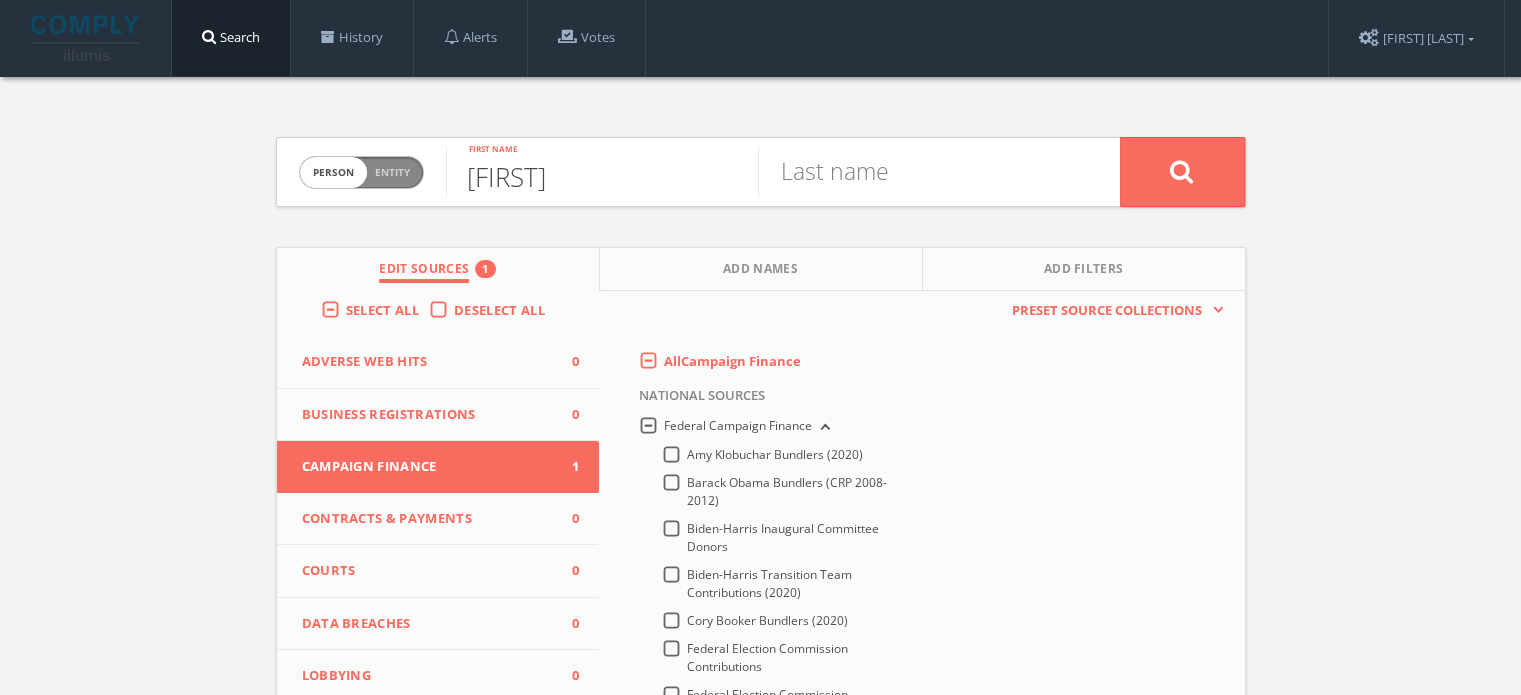 type on "PAULA" 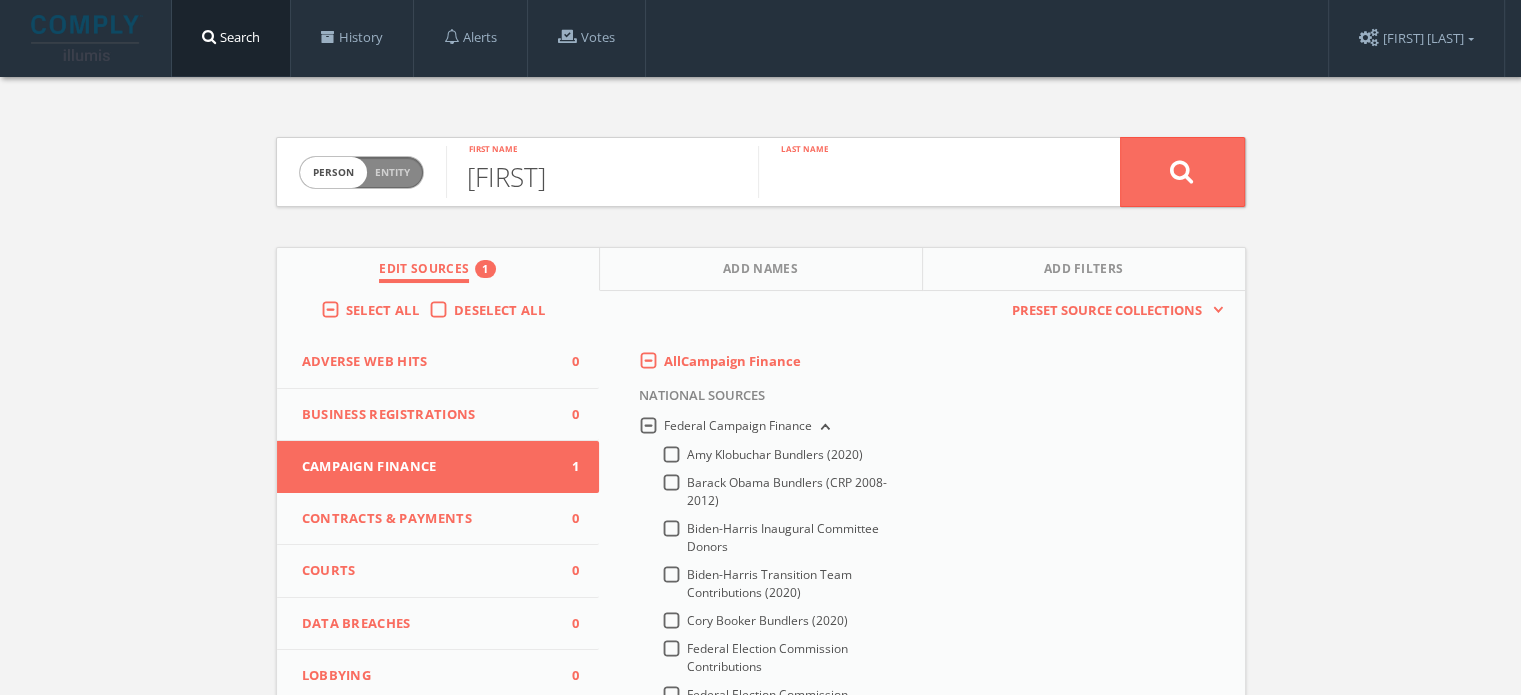 click at bounding box center [914, 172] 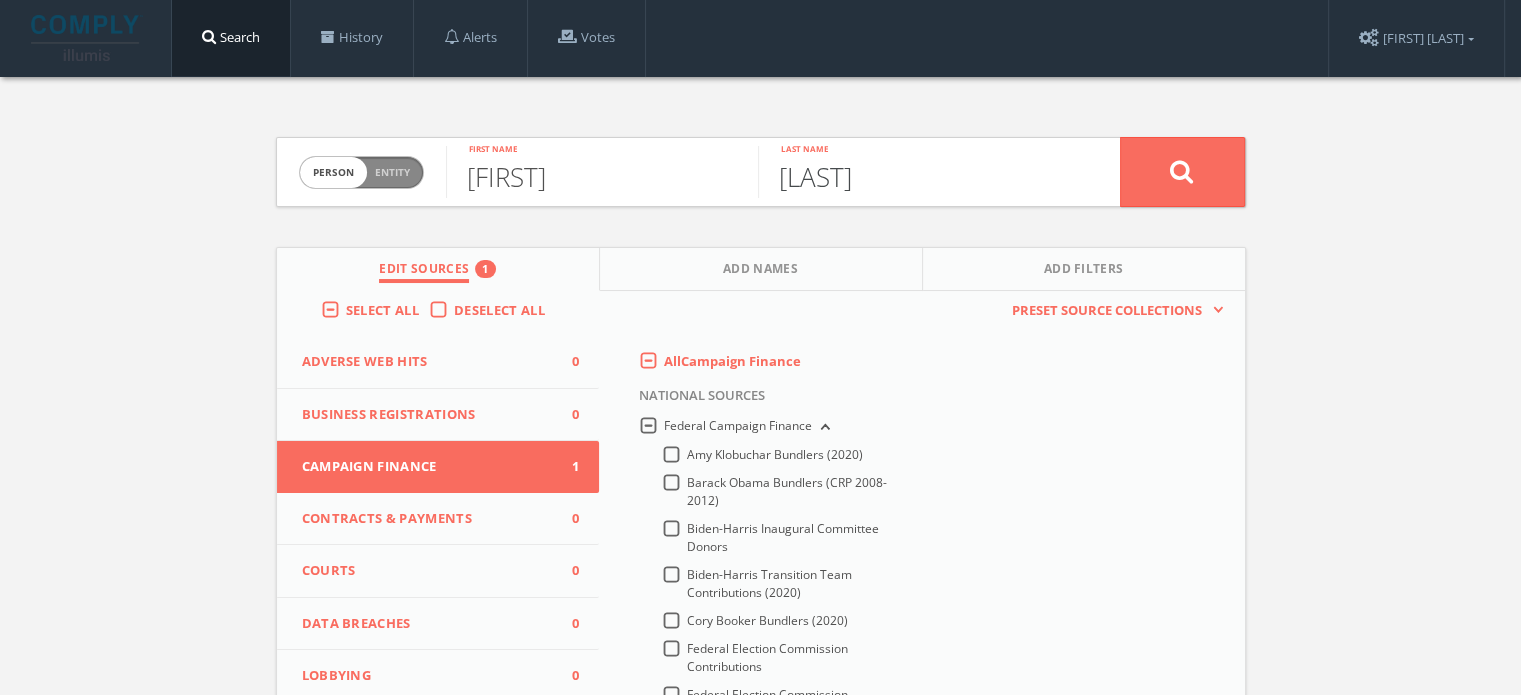 type on "HYATT" 